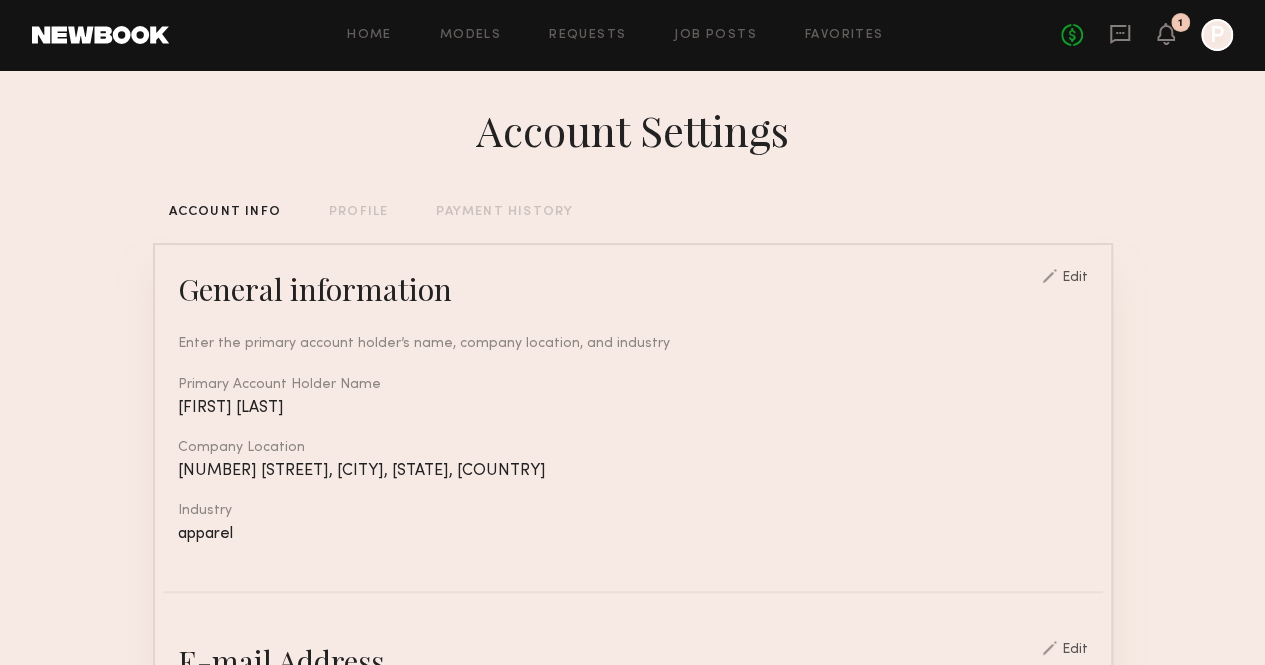 scroll, scrollTop: 10, scrollLeft: 0, axis: vertical 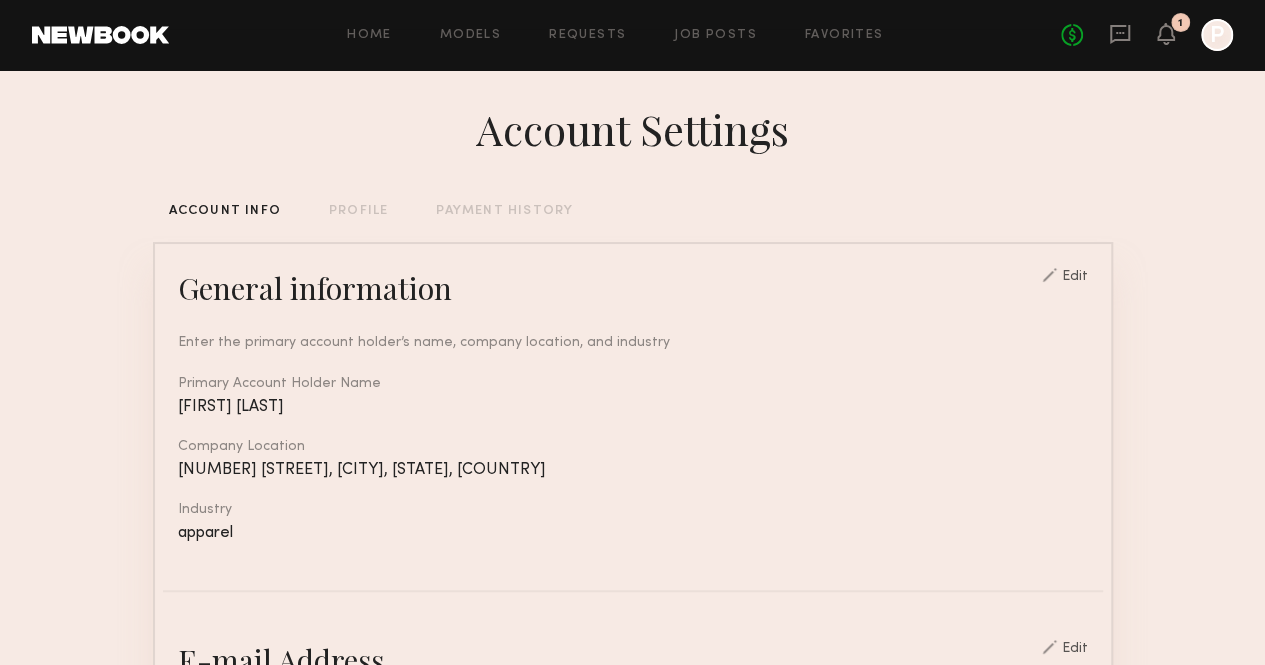 click on "Edit" 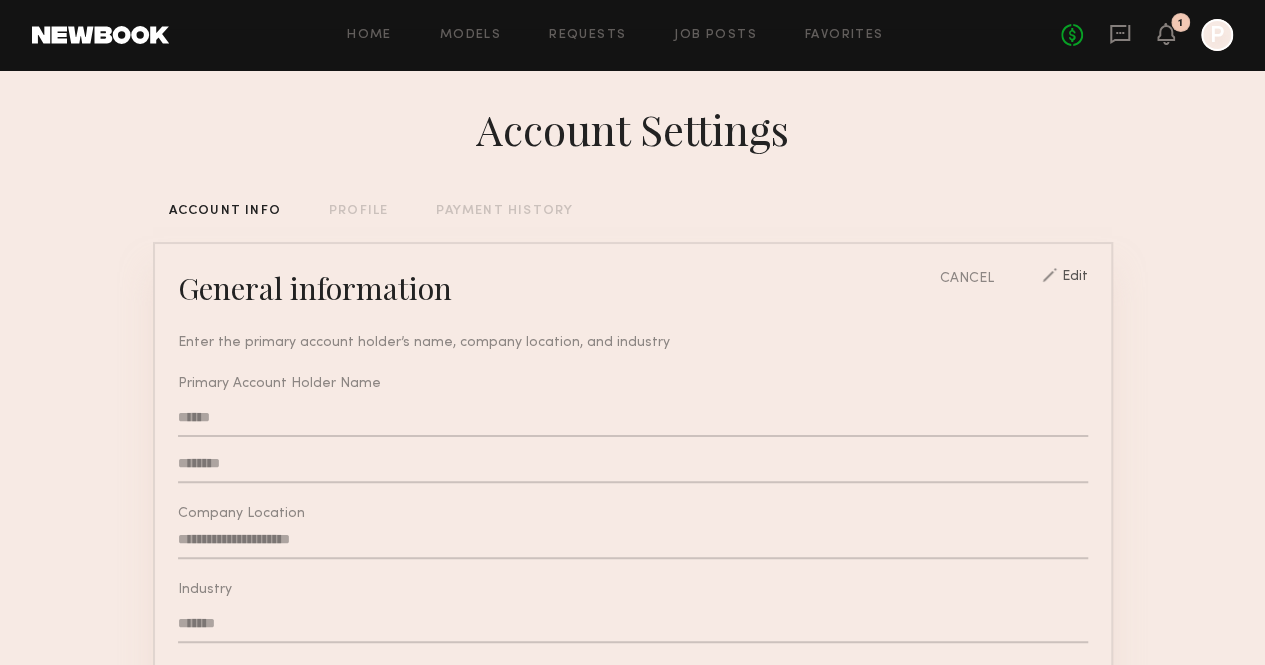 type on "**********" 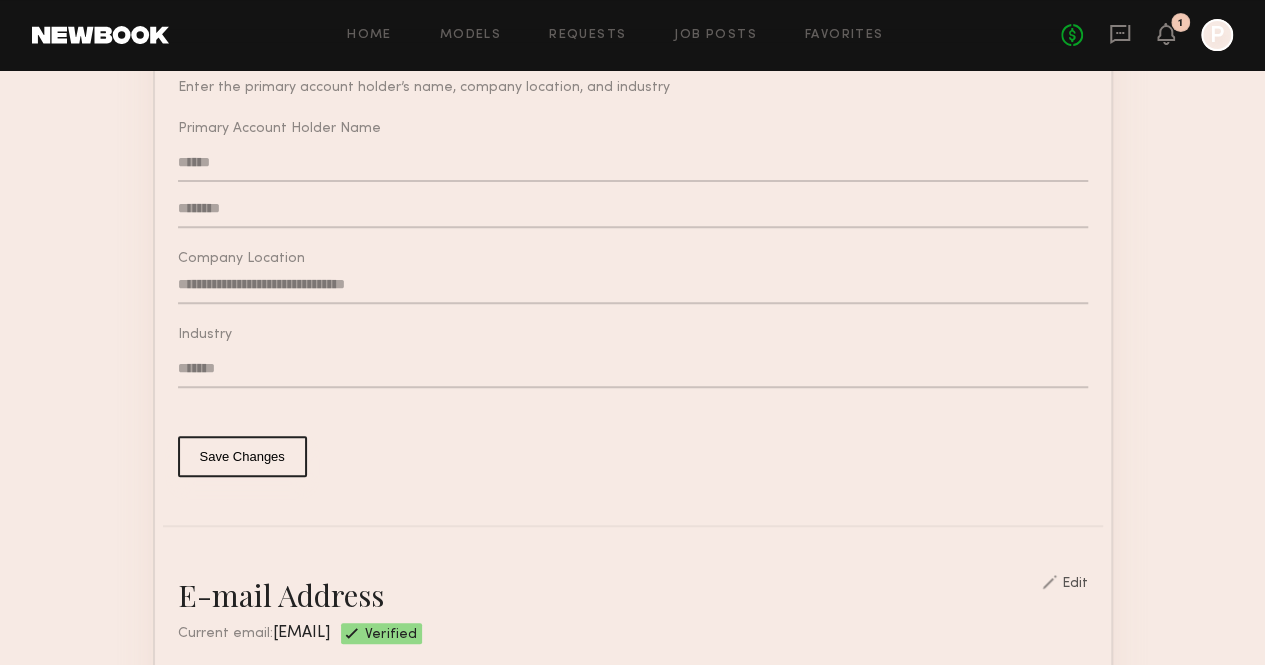 scroll, scrollTop: 279, scrollLeft: 0, axis: vertical 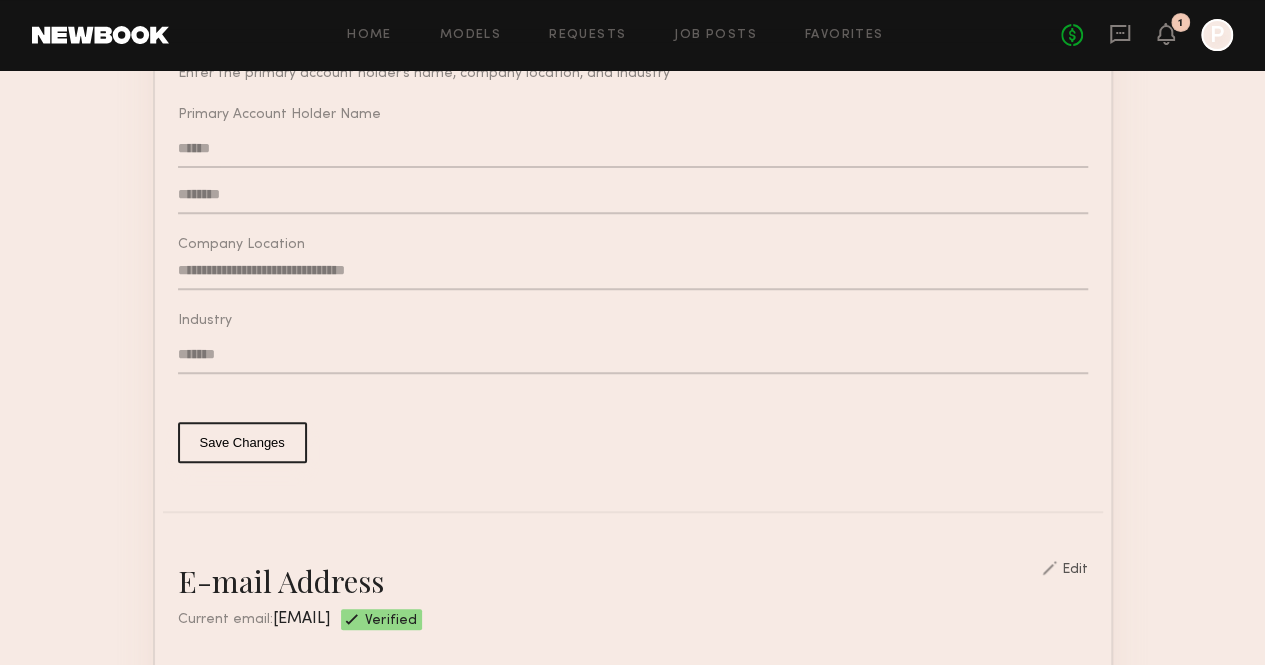 click on "Save Changes" 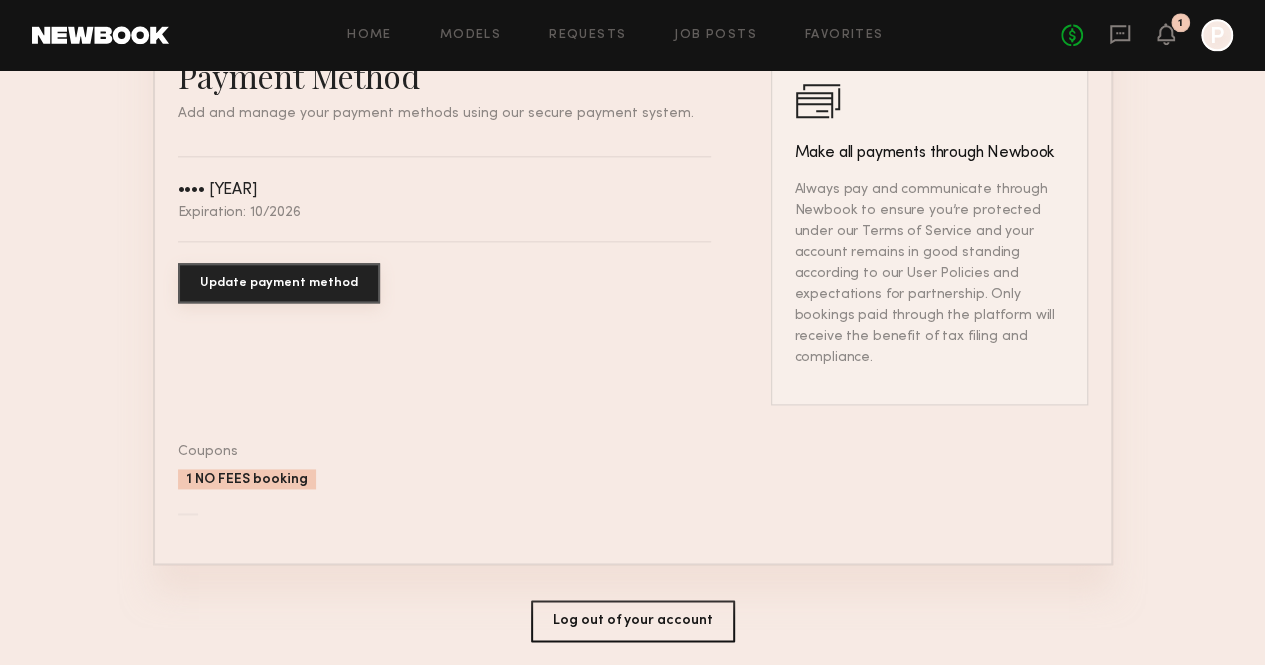 scroll, scrollTop: 1156, scrollLeft: 0, axis: vertical 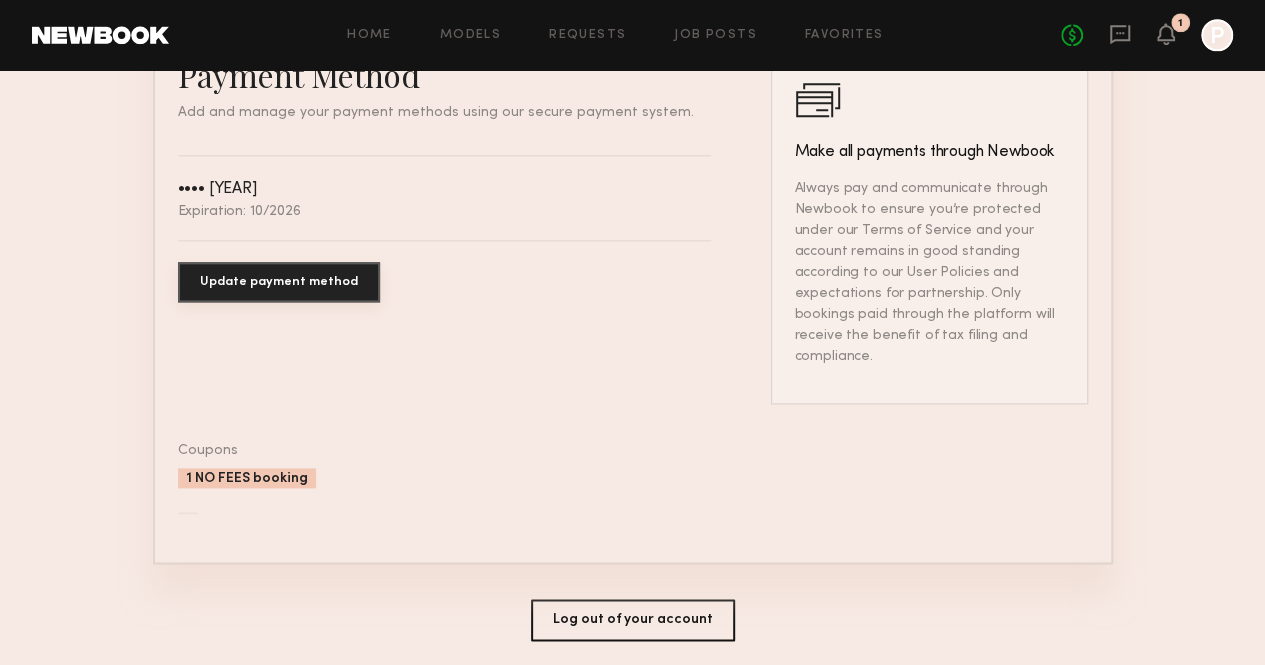 click on "1 NO FEES booking" 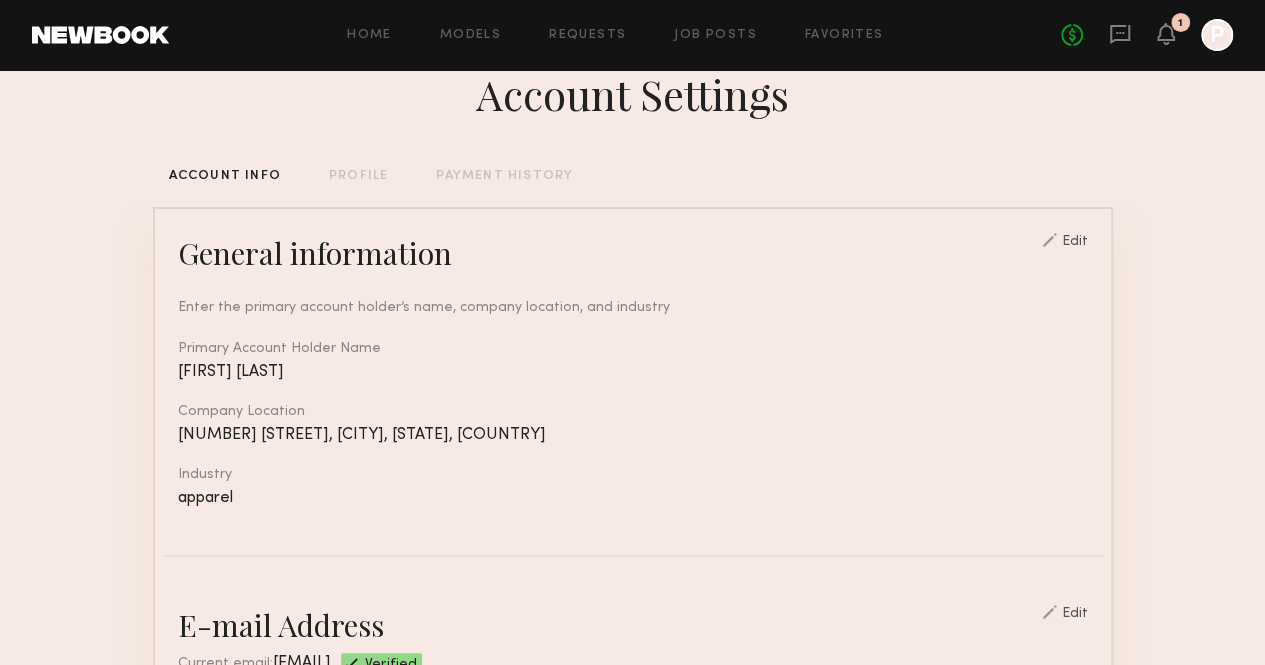scroll, scrollTop: 44, scrollLeft: 0, axis: vertical 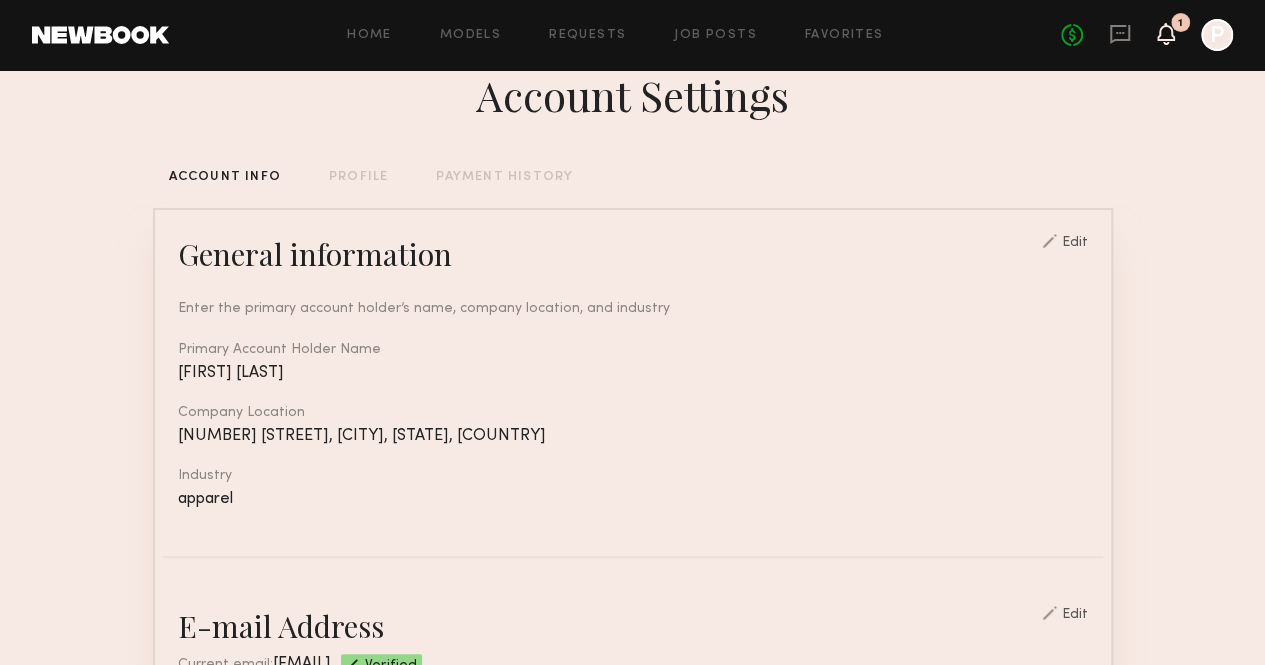 click 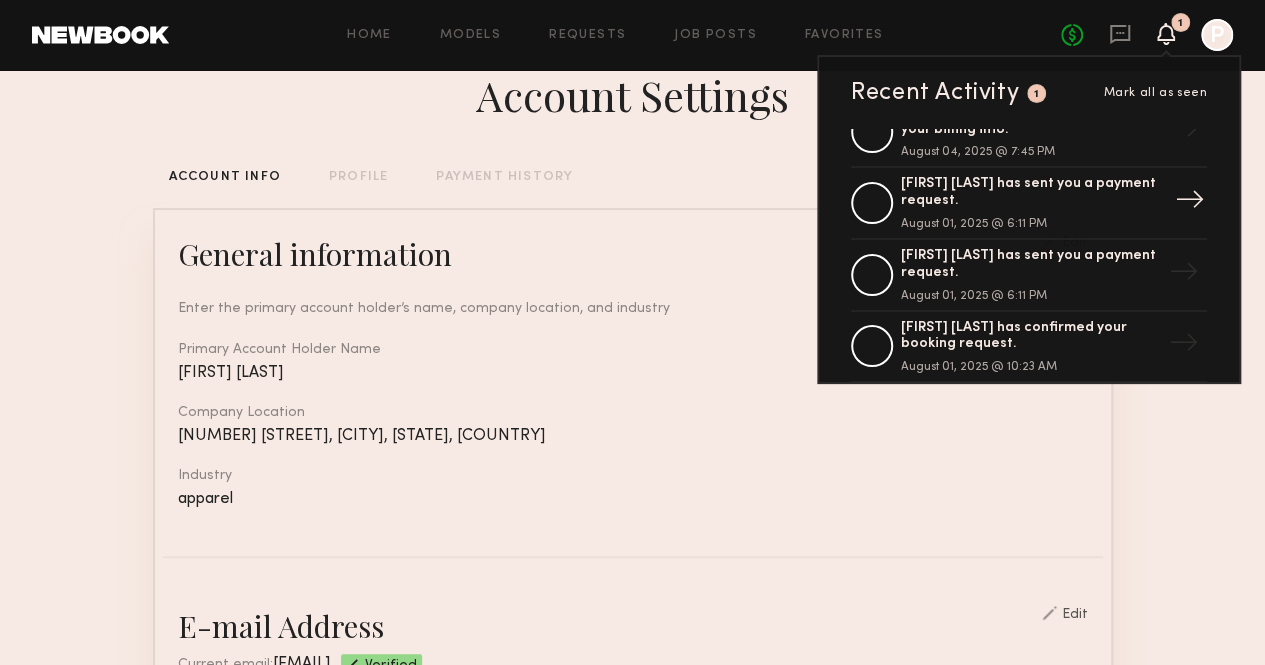 scroll, scrollTop: 250, scrollLeft: 0, axis: vertical 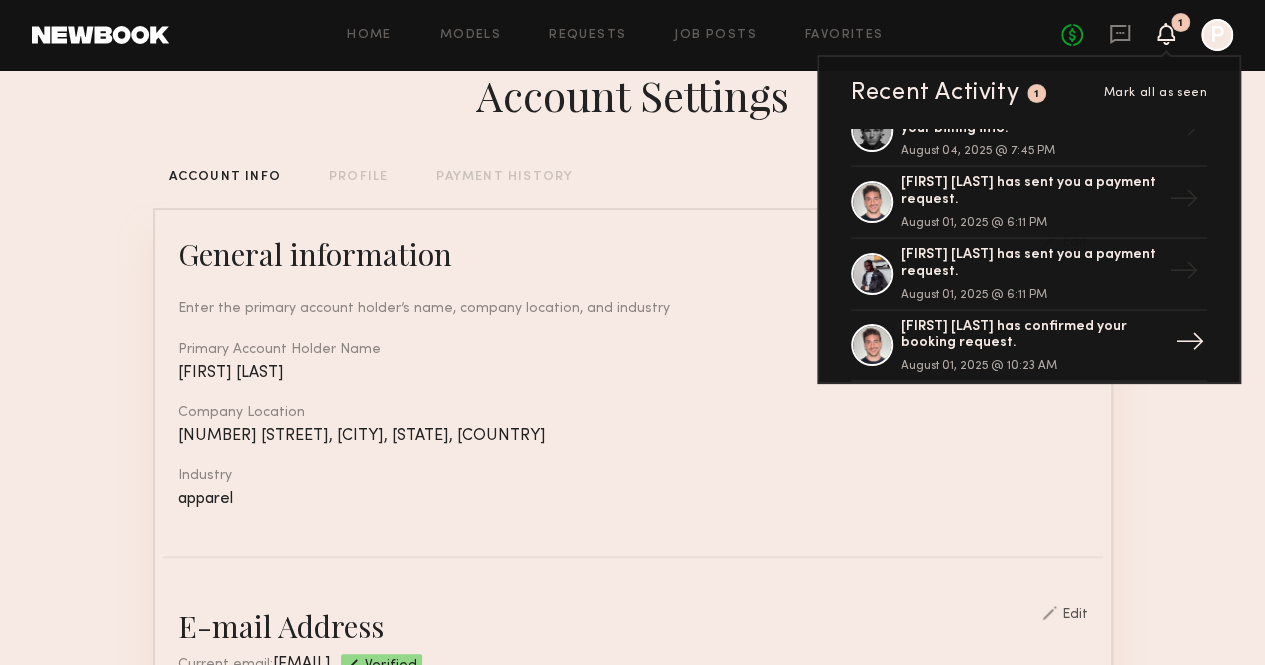 click on "[FIRST] [LAST] has confirmed your booking request." 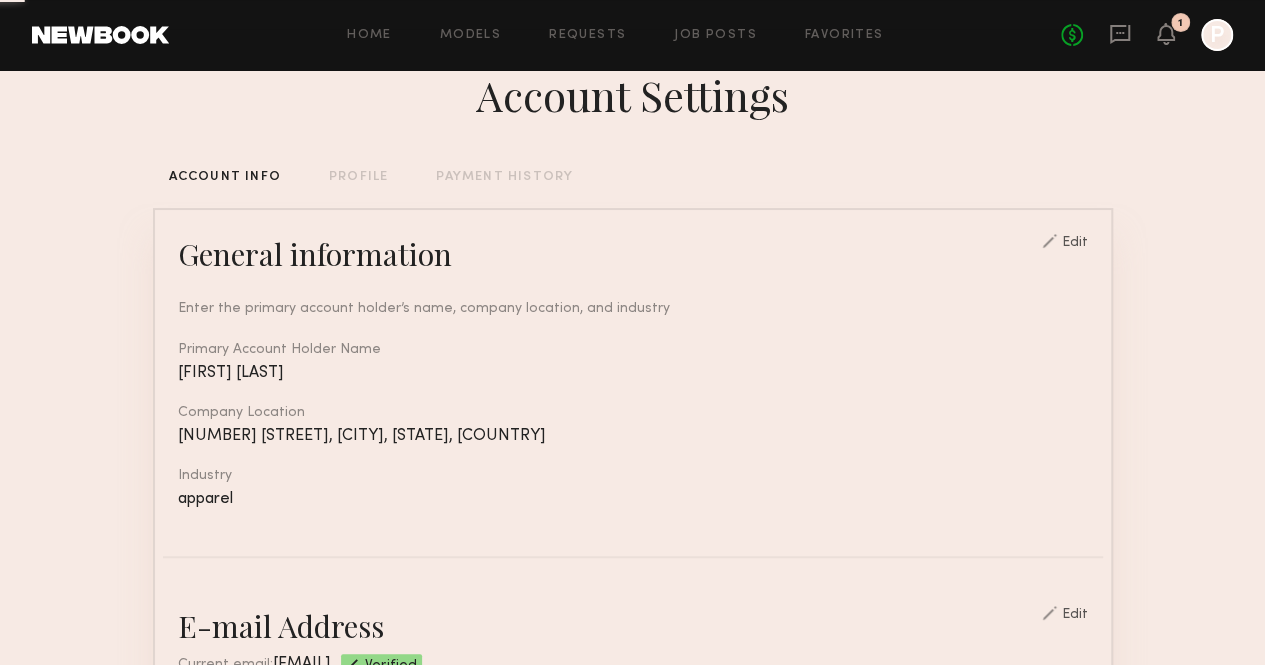 scroll, scrollTop: 0, scrollLeft: 0, axis: both 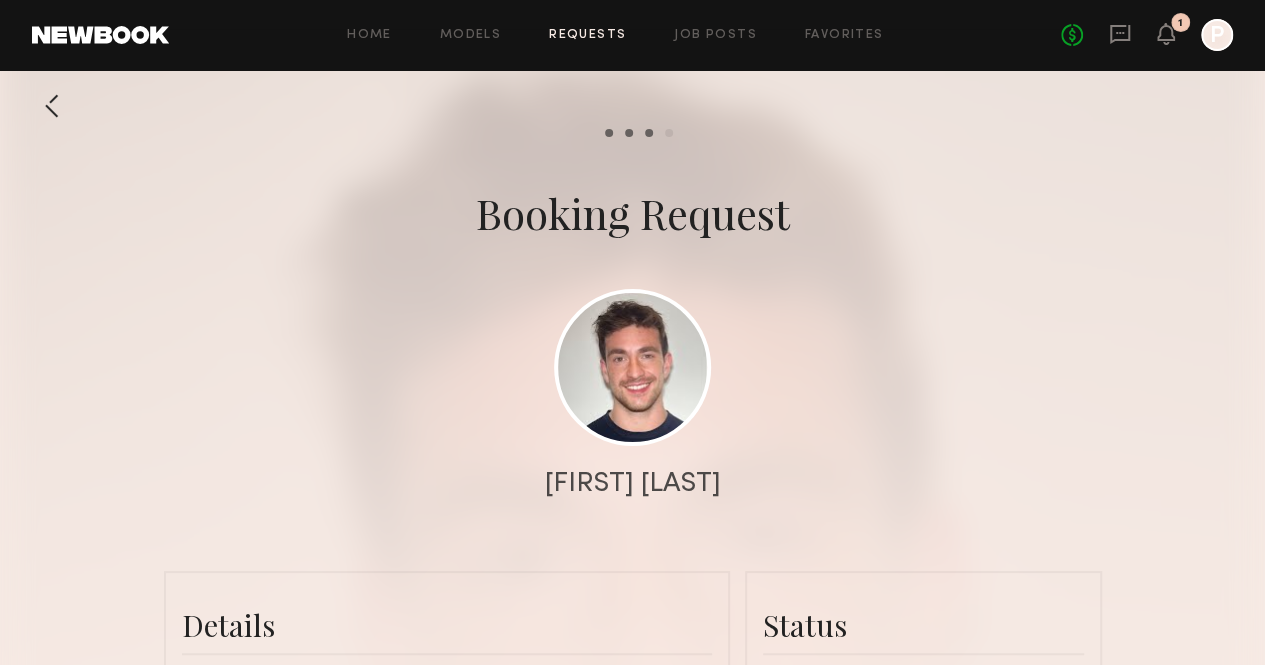 click on "1" 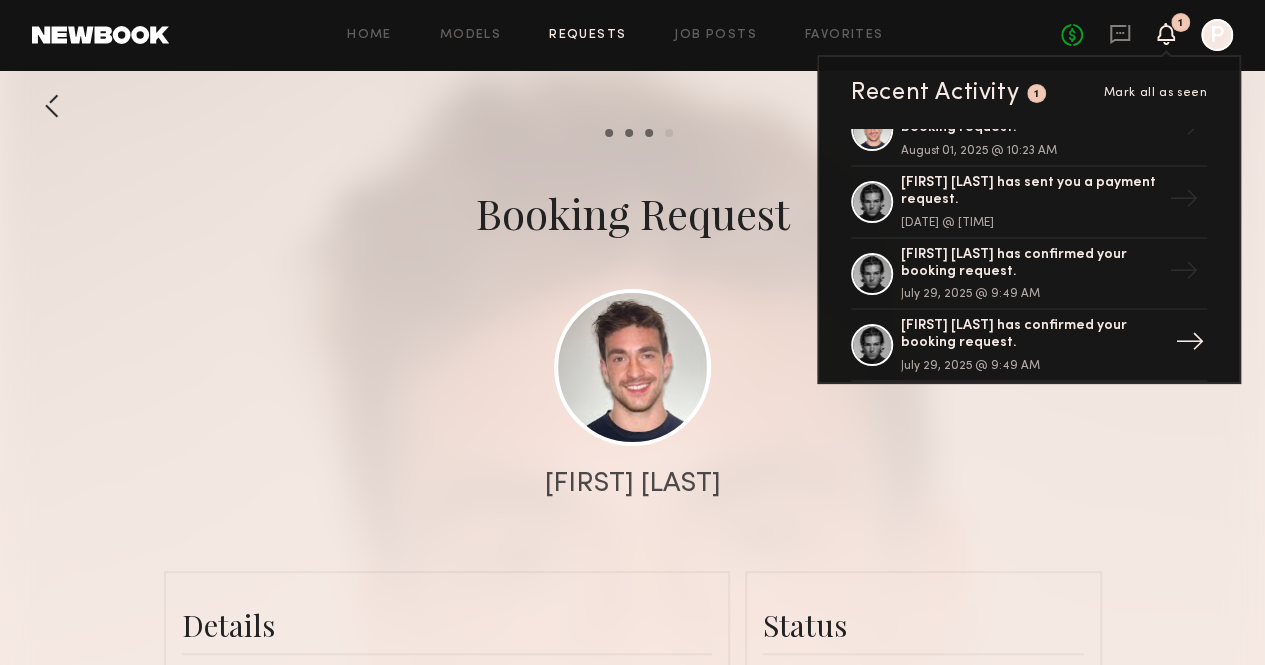 scroll, scrollTop: 458, scrollLeft: 0, axis: vertical 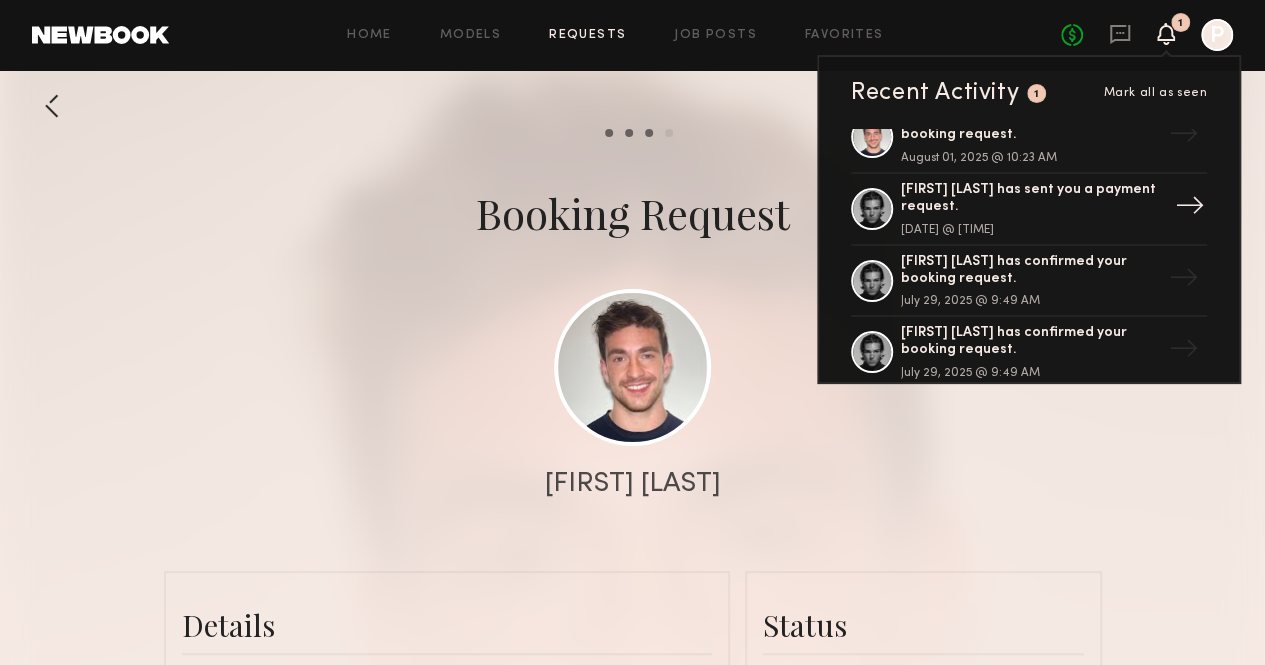 click on "[FIRST] [LAST] has sent you a payment request." 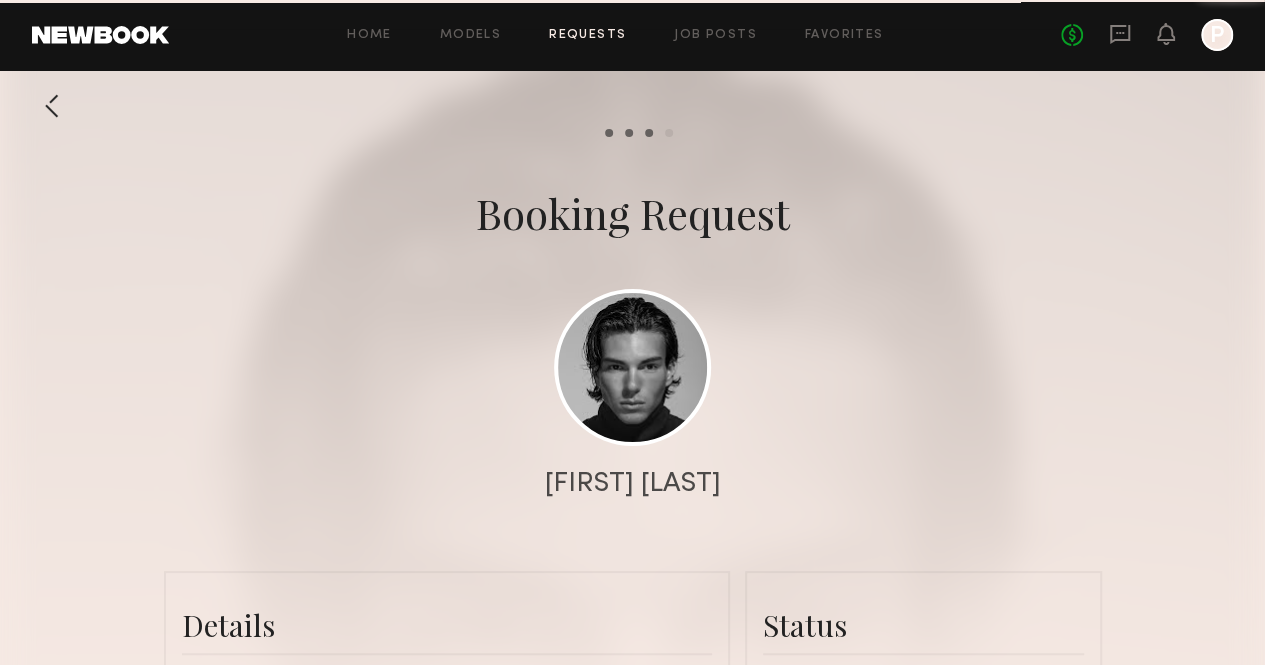 scroll, scrollTop: 1940, scrollLeft: 0, axis: vertical 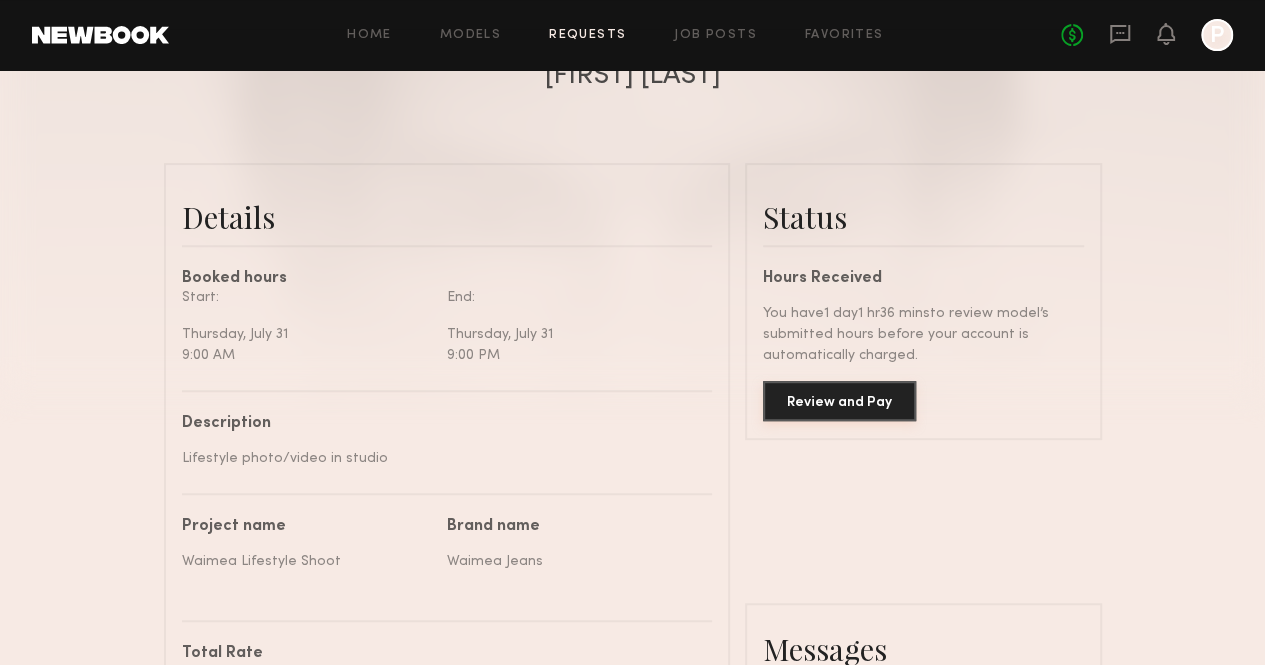 click on "Review and Pay" 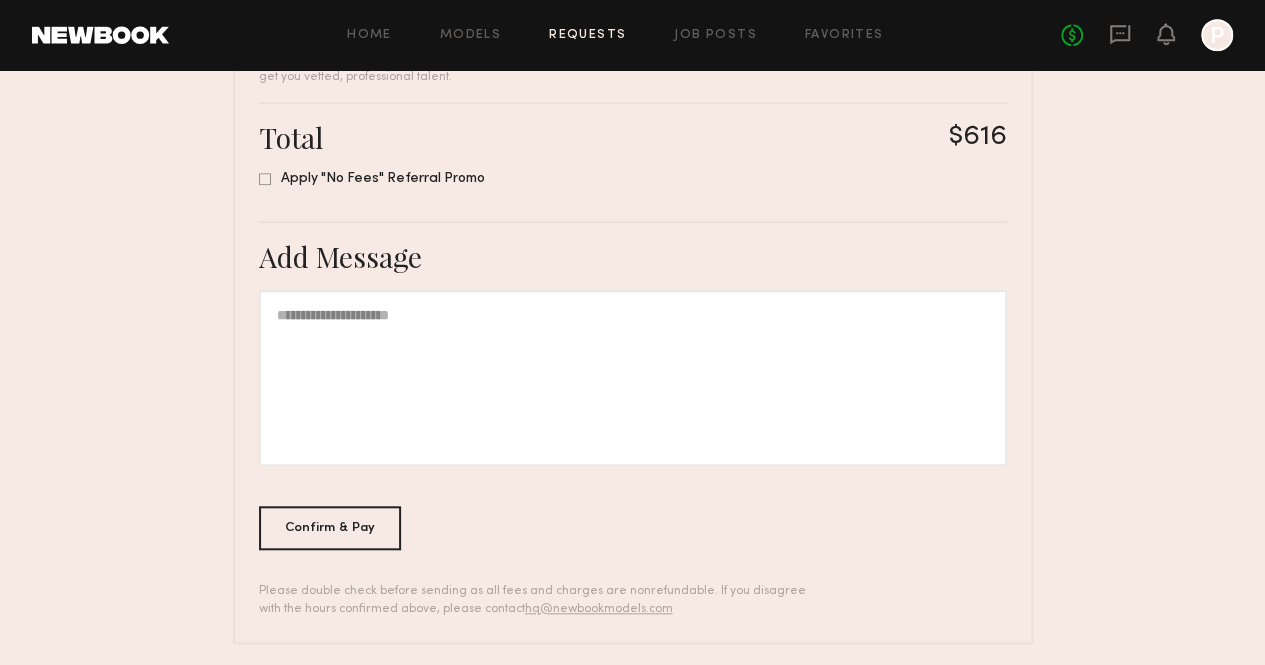scroll, scrollTop: 641, scrollLeft: 0, axis: vertical 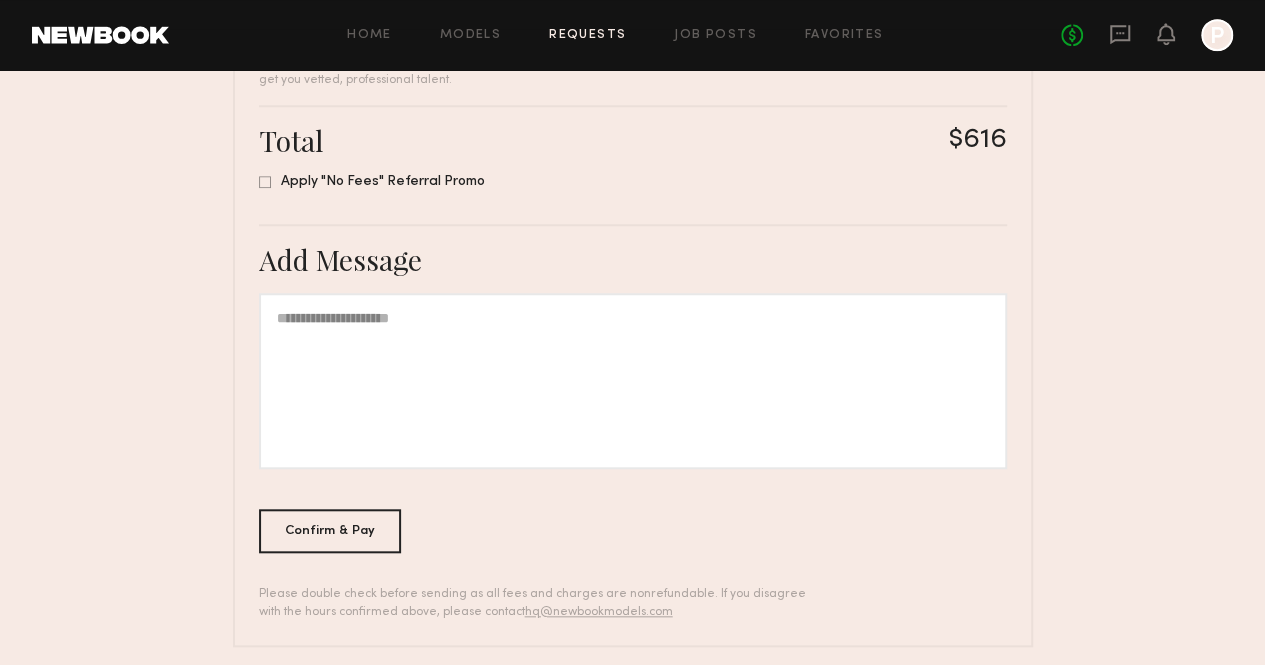 click on "Summary  [FIRST] [LAST] has submitted the following invoice. If you disagree with any of the details below please contact  [EMAIL] . If all looks good, you can submit payment now, otherwise if you do nothing your card will be charged after 3 business days.  Booked Hours 12 hrs  [DAY], [DATE]  9:00 AM - 9:00 PM  Confirmed Hours 9 hrs  [DAY], [DATE]  9:00 AM - 6:00 PM  Talent Service $560  Platform Fee  This helps us run our platform and   get you vetted, professional talent.  $56 Total $616  Apply "No Fees" Referral Promo  Add Message Confirm & Pay   Please double check before sending as all fees and charges are nonrefundable. If you disagree with the hours confirmed above, please contact  [EMAIL]" 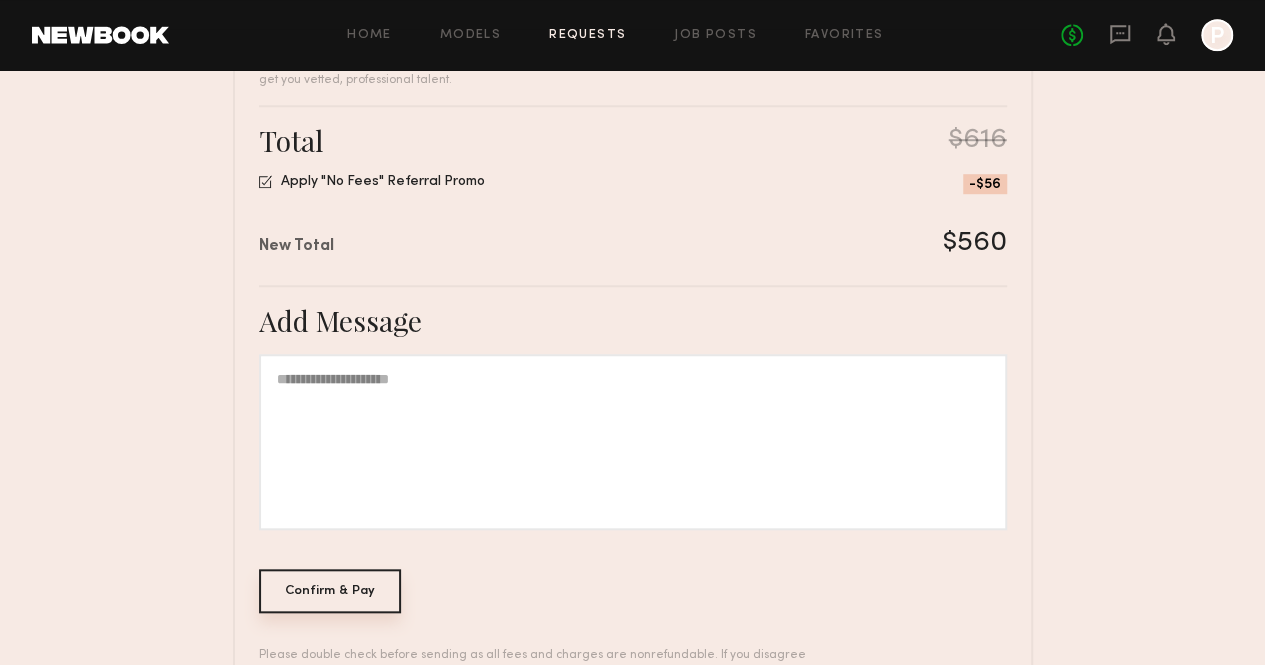 click on "Confirm & Pay" 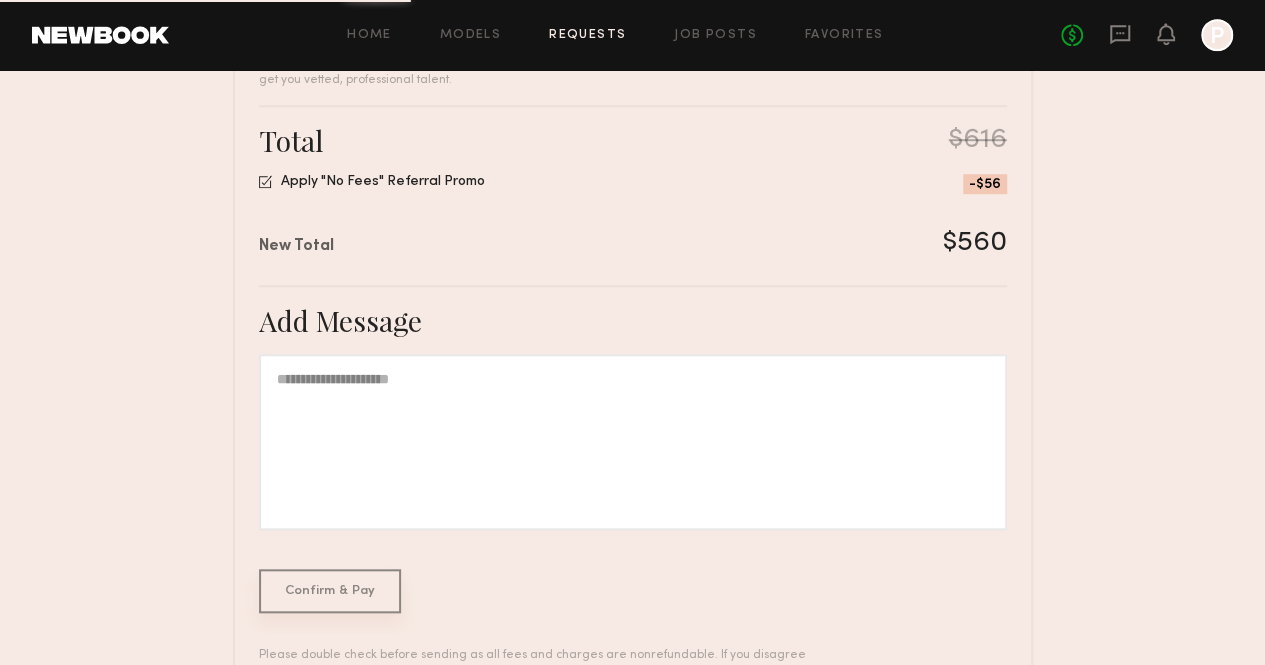 scroll, scrollTop: 0, scrollLeft: 0, axis: both 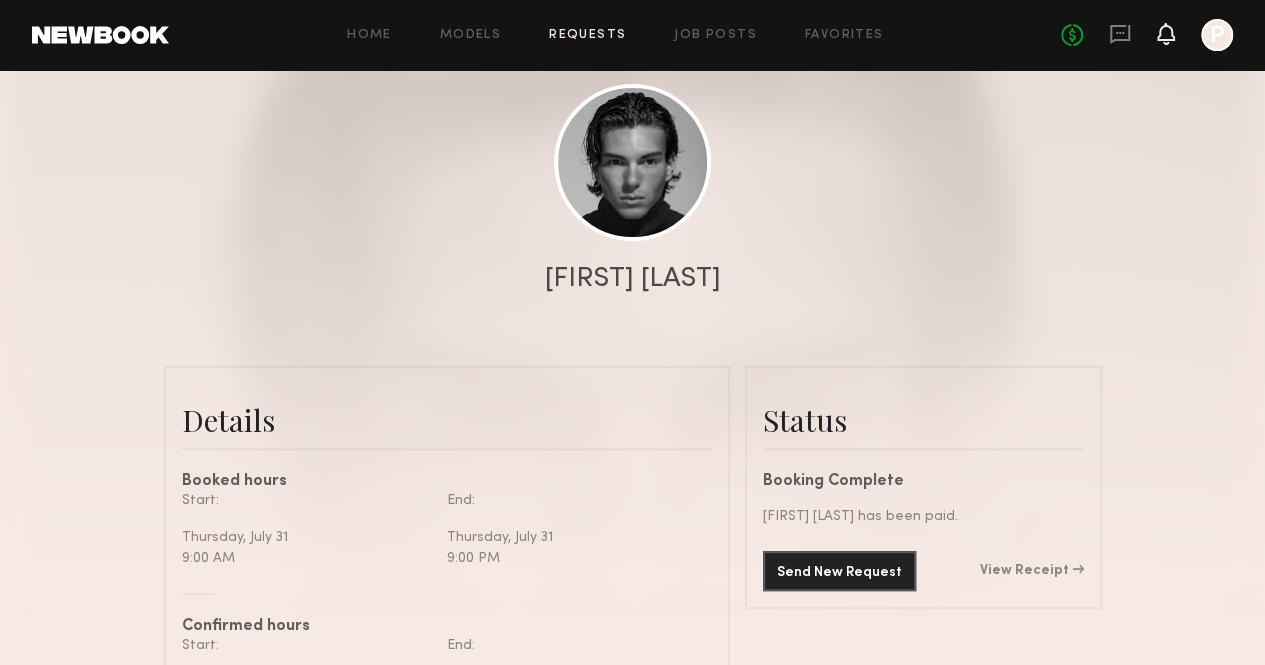 click 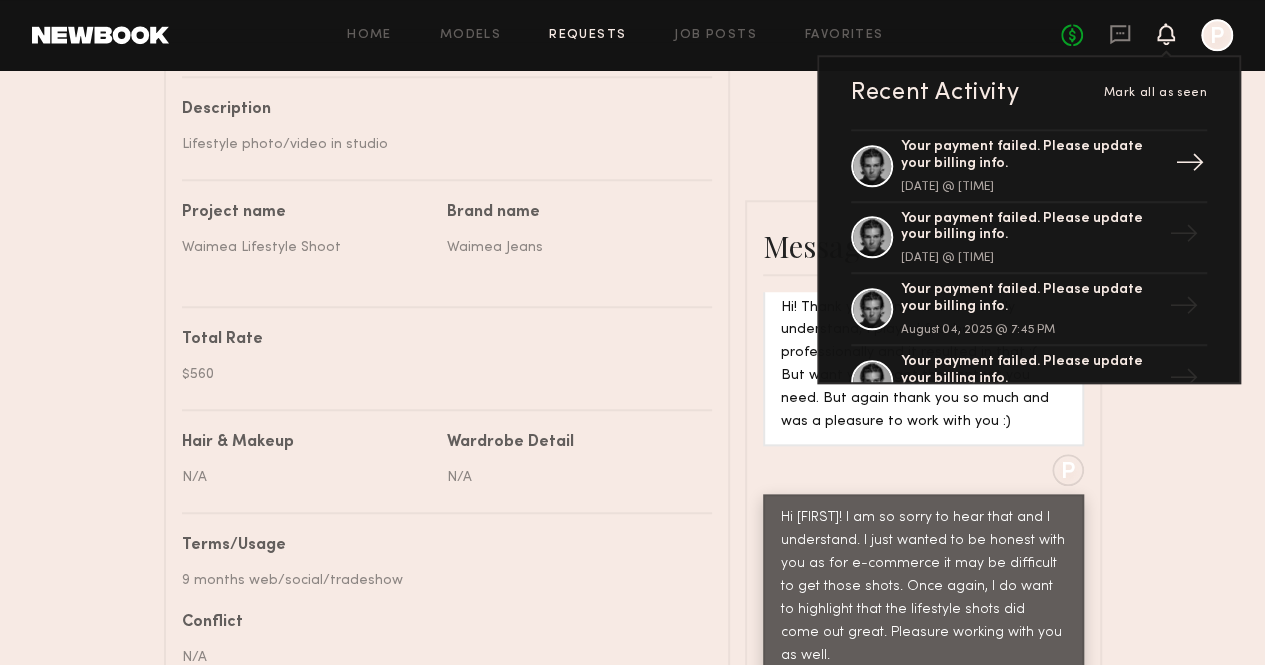 scroll, scrollTop: 803, scrollLeft: 0, axis: vertical 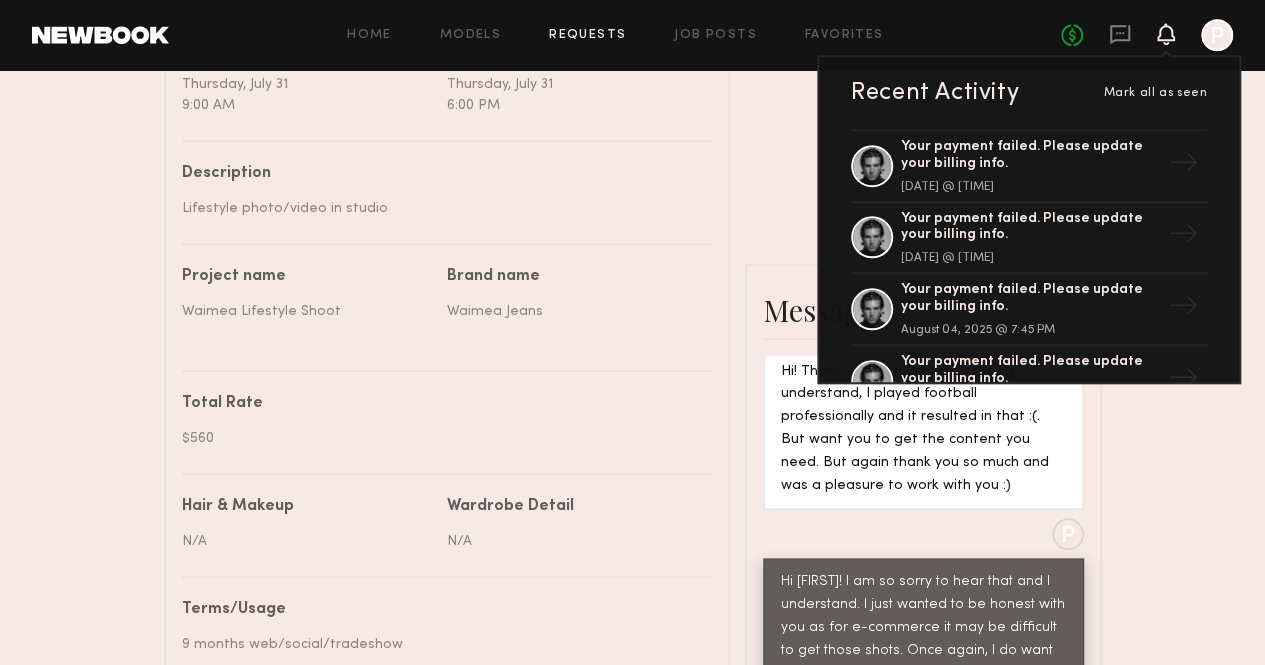 click 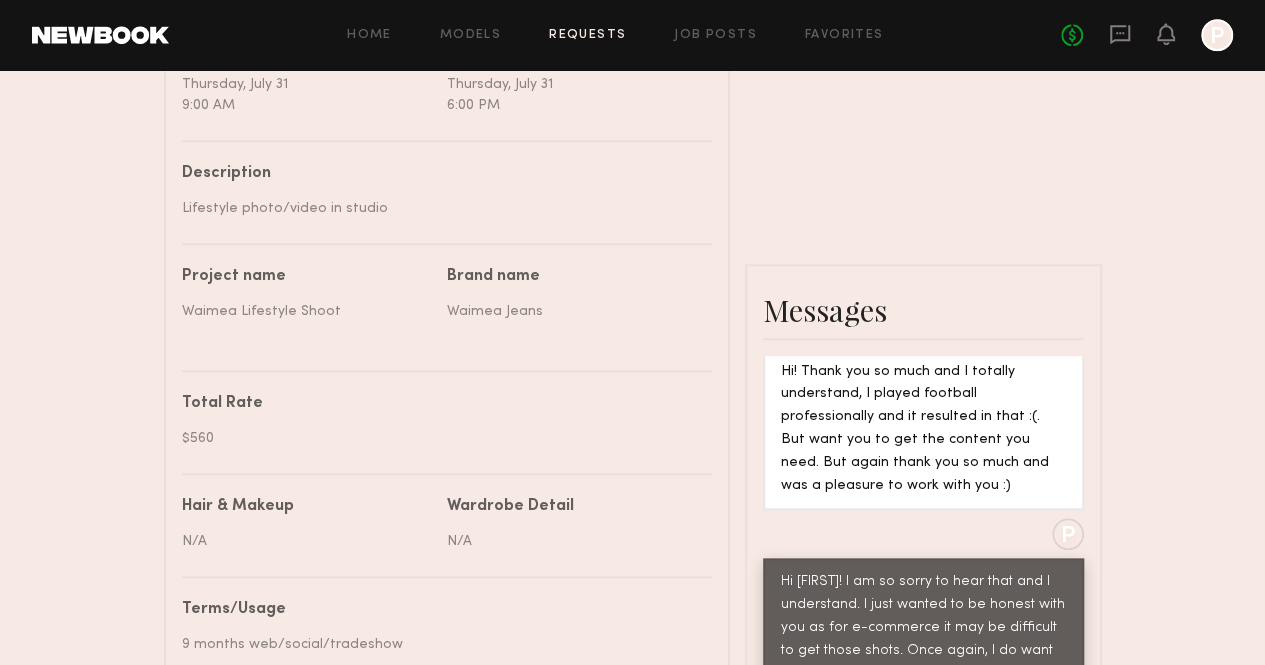 click on "Home Models Requests Job Posts Favorites Sign Out No fees up to $5,000 P" 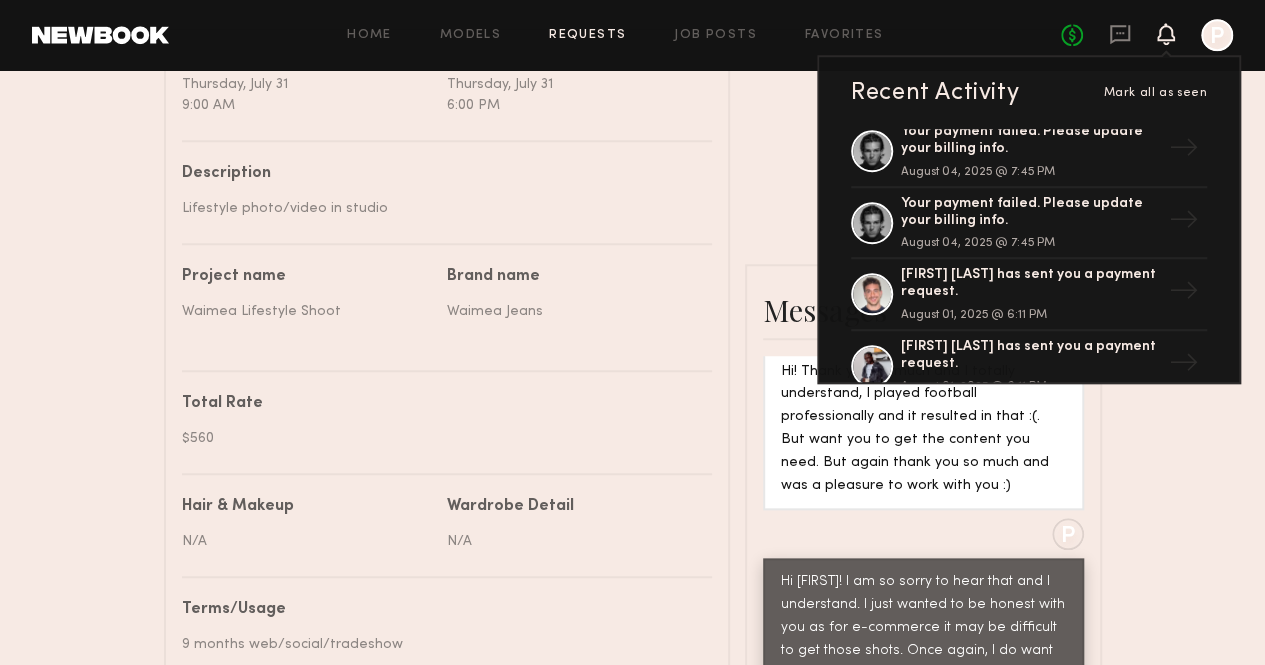 scroll, scrollTop: 159, scrollLeft: 0, axis: vertical 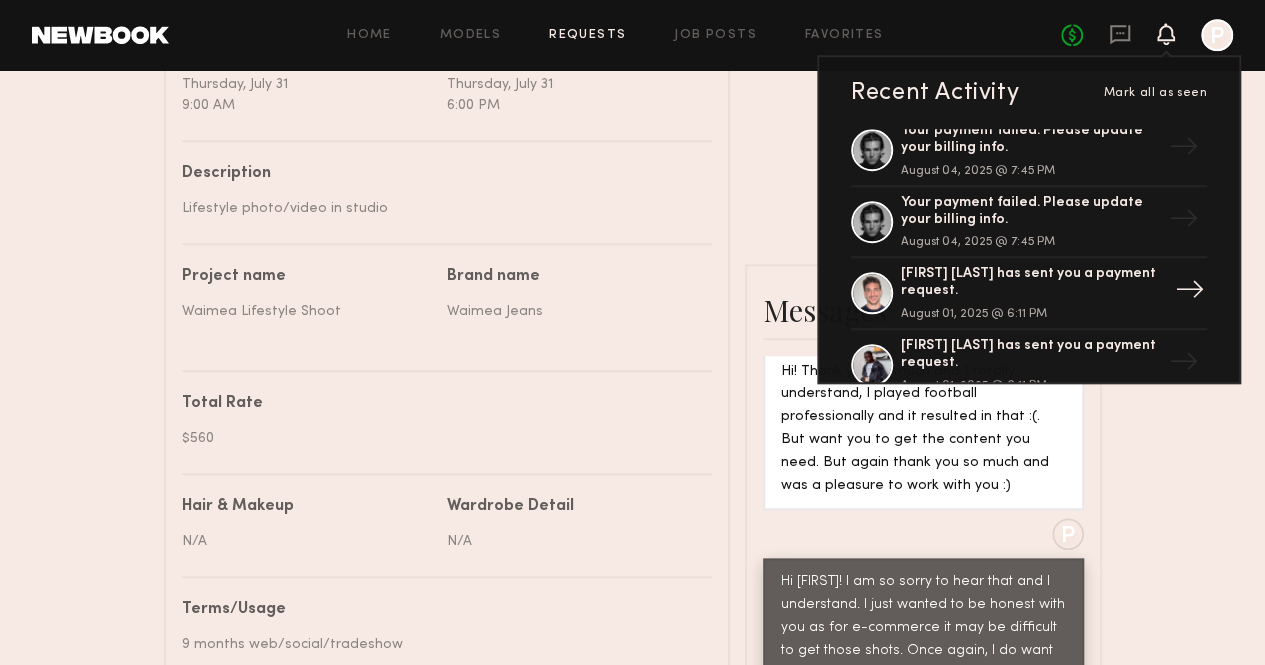 click on "[FIRST] [LAST] has sent you a payment request. [DATE] @ [TIME]" 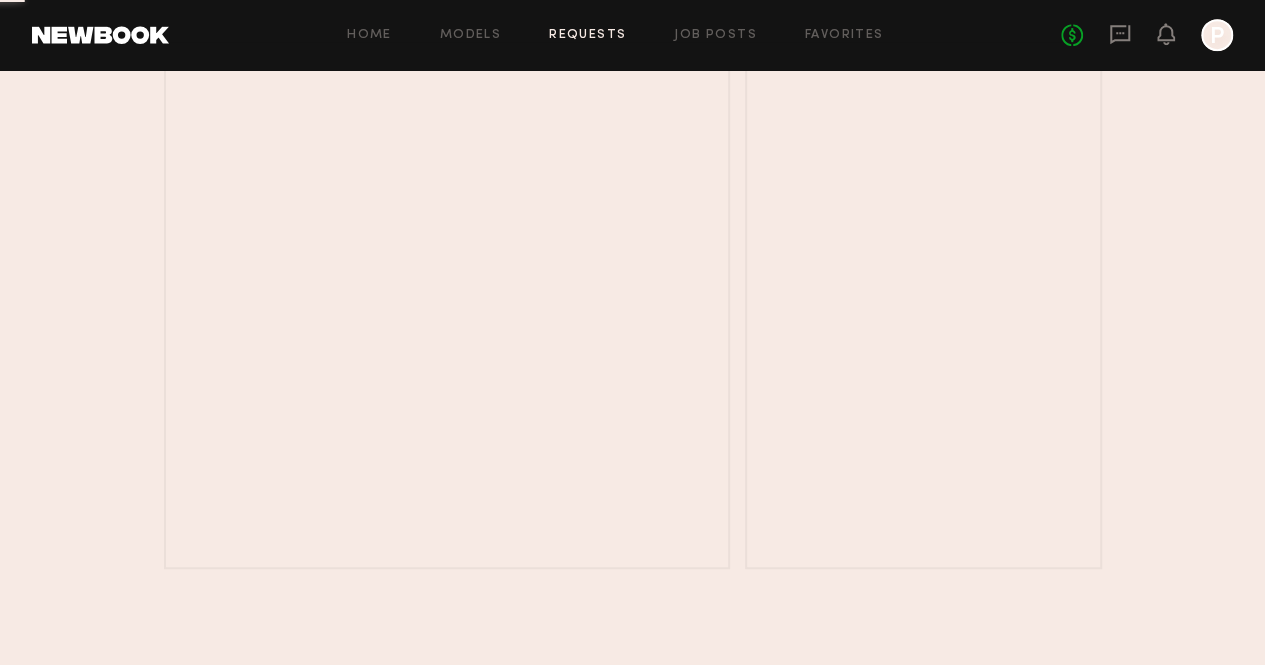 scroll, scrollTop: 0, scrollLeft: 0, axis: both 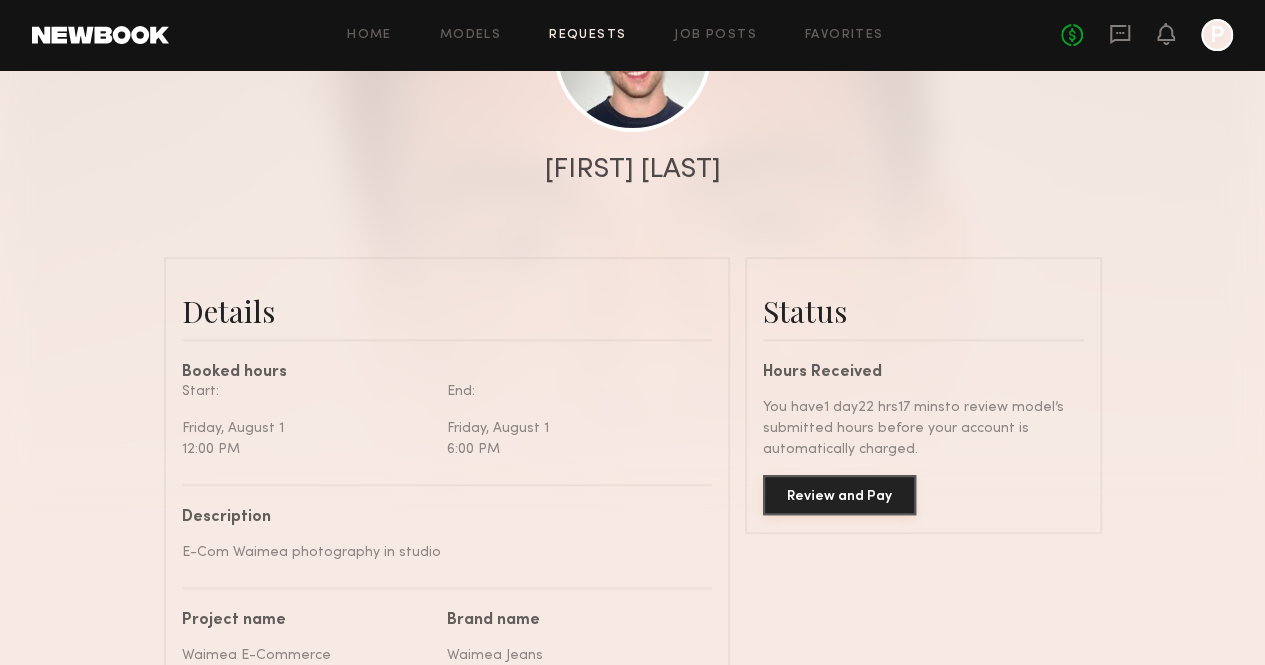 click on "Review and Pay" 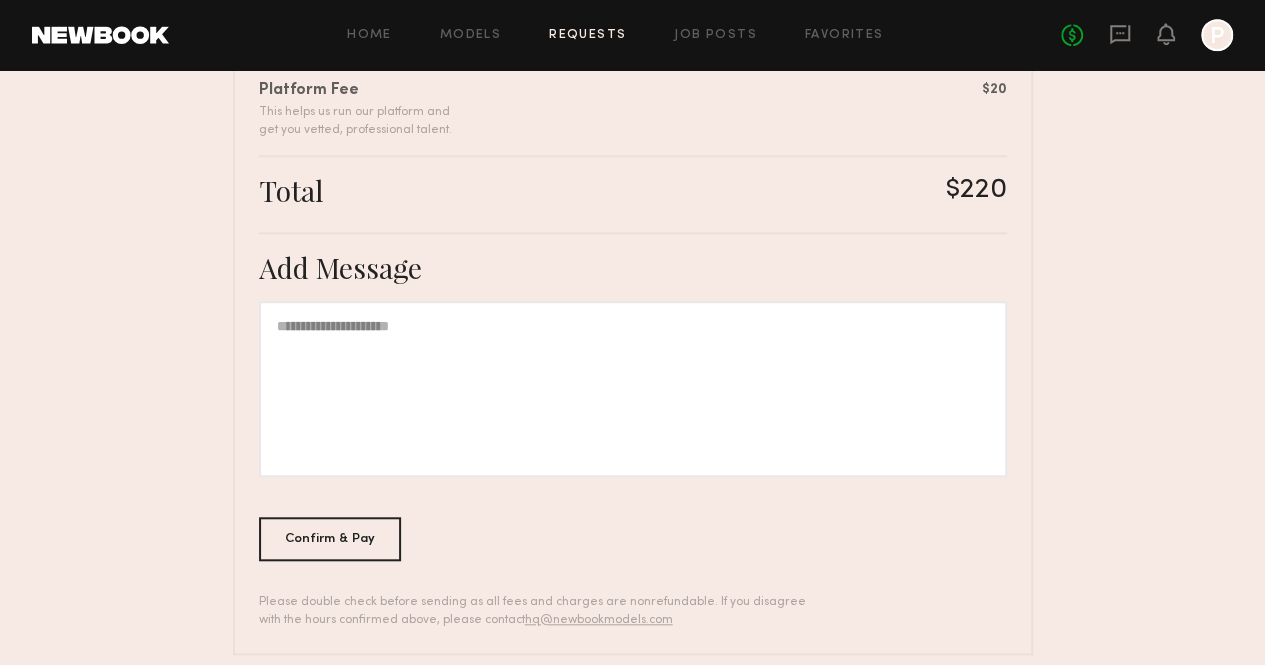 scroll, scrollTop: 597, scrollLeft: 0, axis: vertical 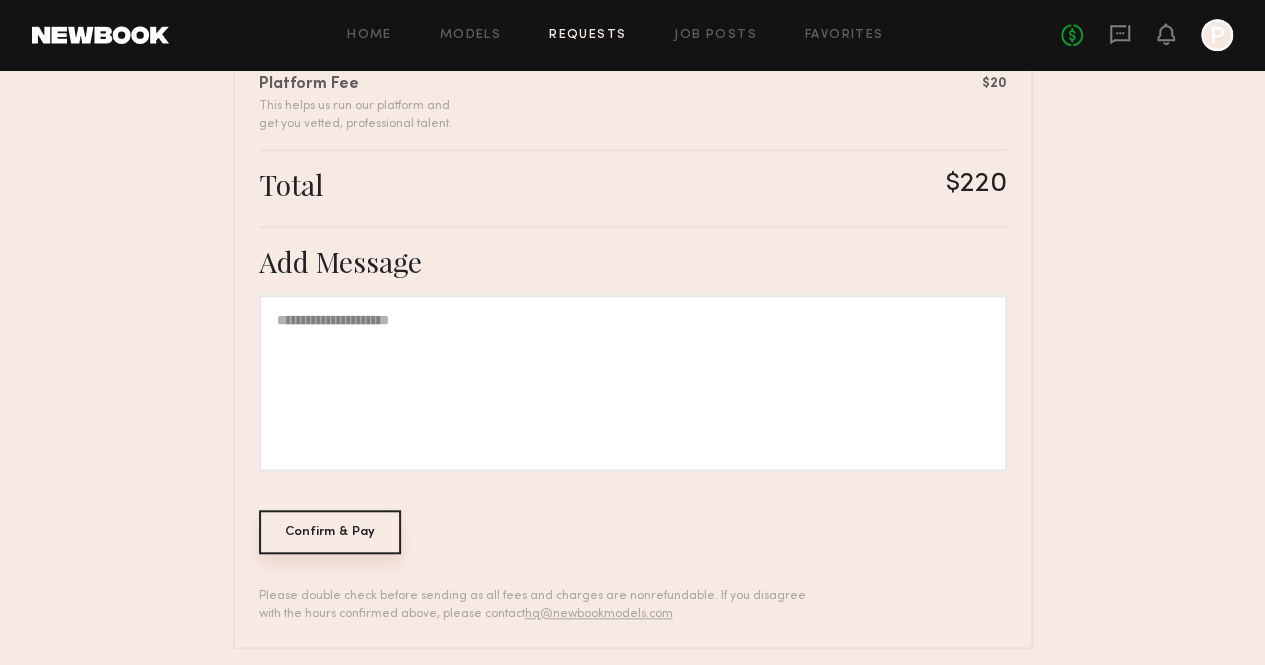 click on "Confirm & Pay" 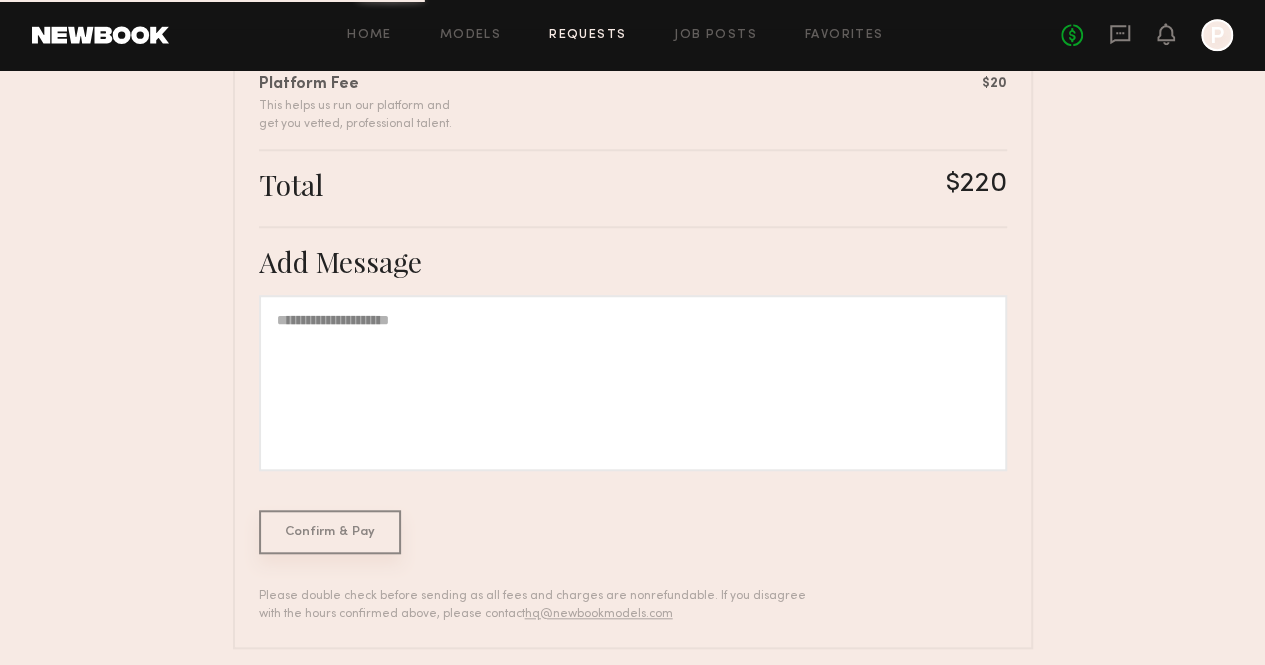 scroll, scrollTop: 0, scrollLeft: 0, axis: both 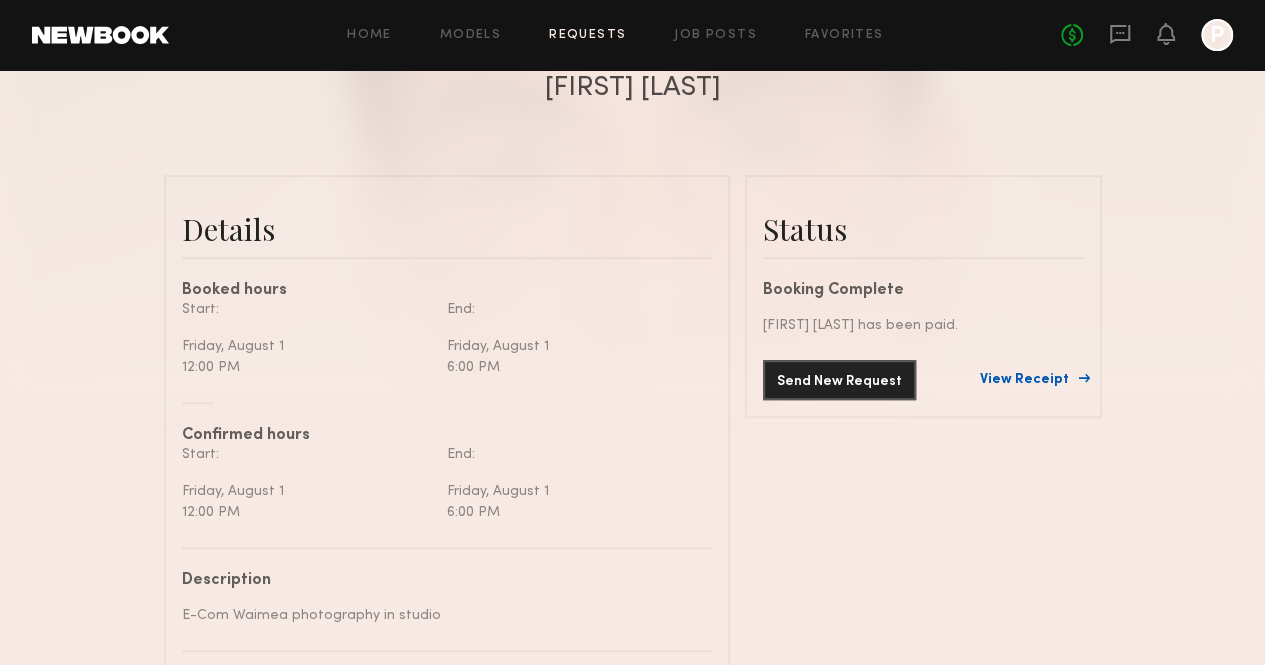 click on "View Receipt" 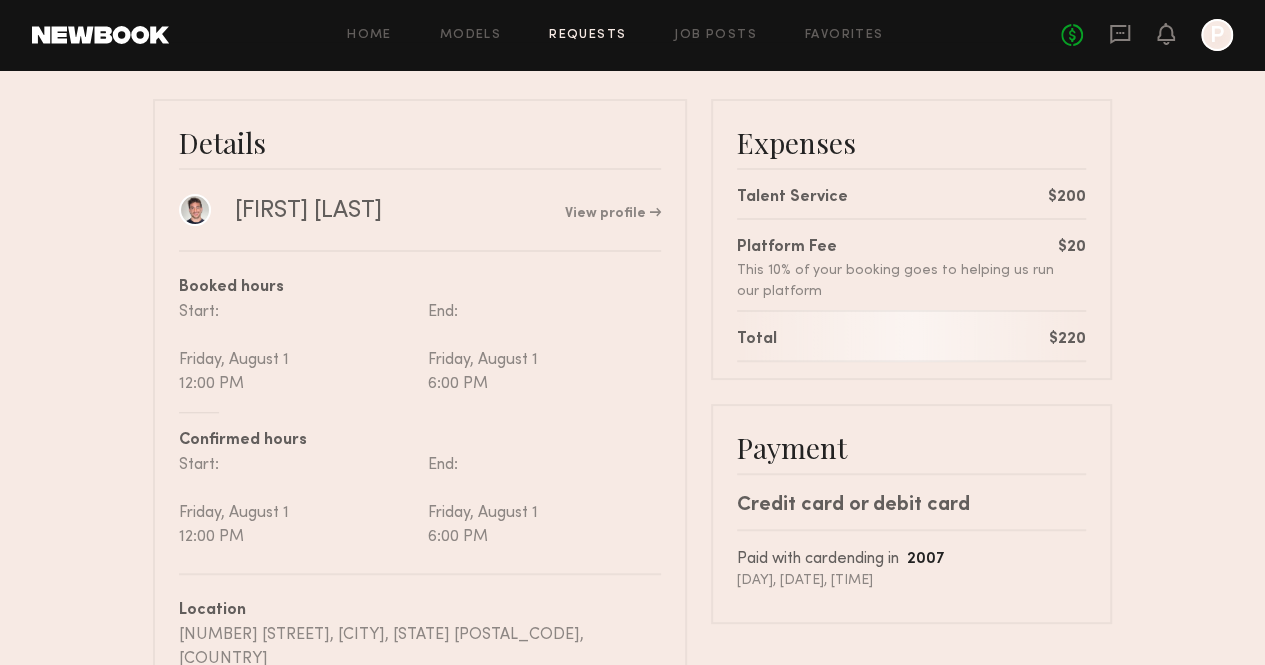scroll, scrollTop: 126, scrollLeft: 0, axis: vertical 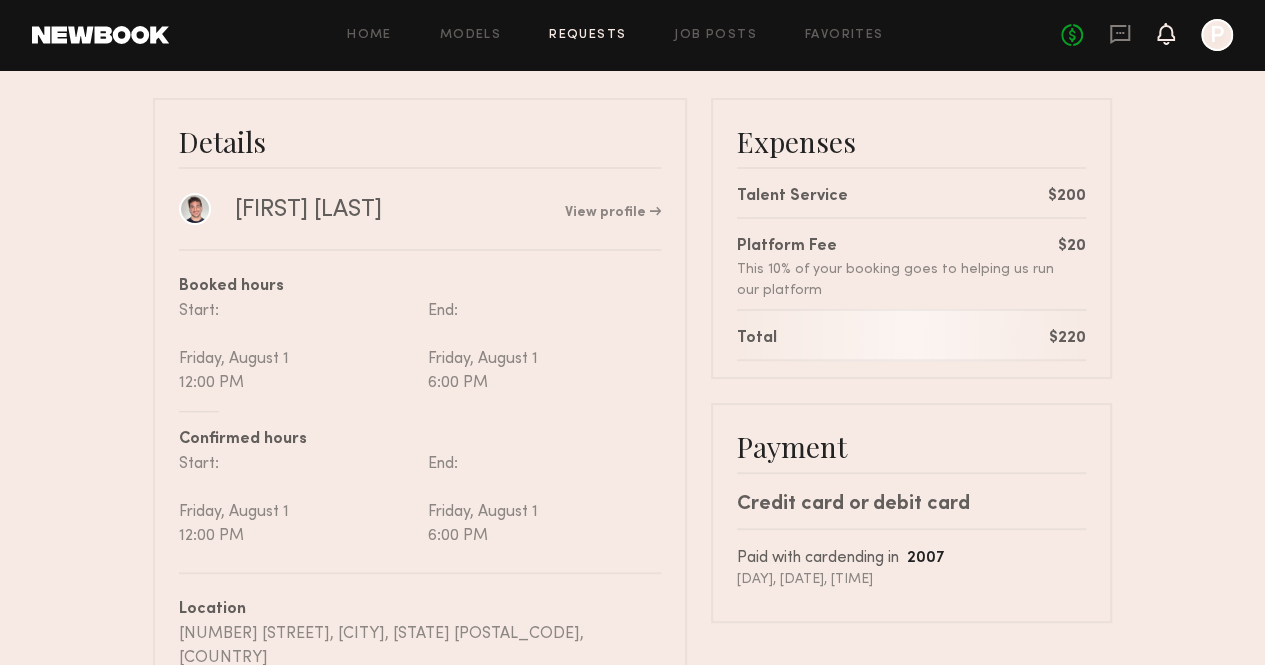 click 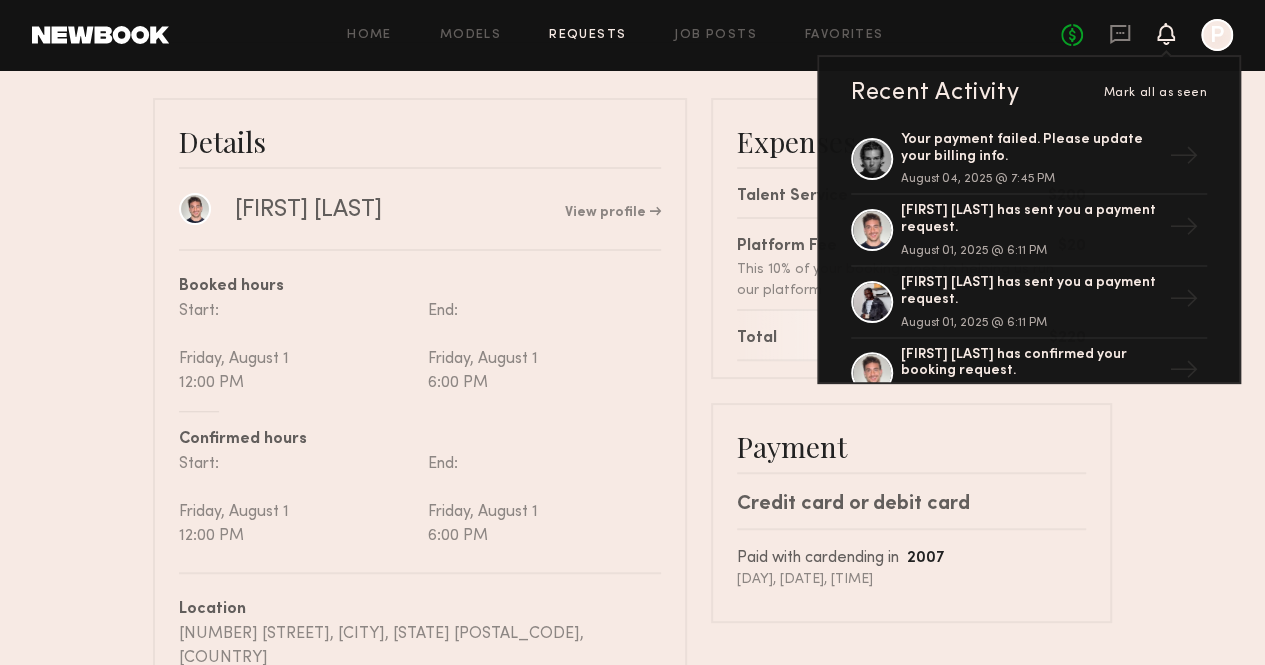 scroll, scrollTop: 221, scrollLeft: 0, axis: vertical 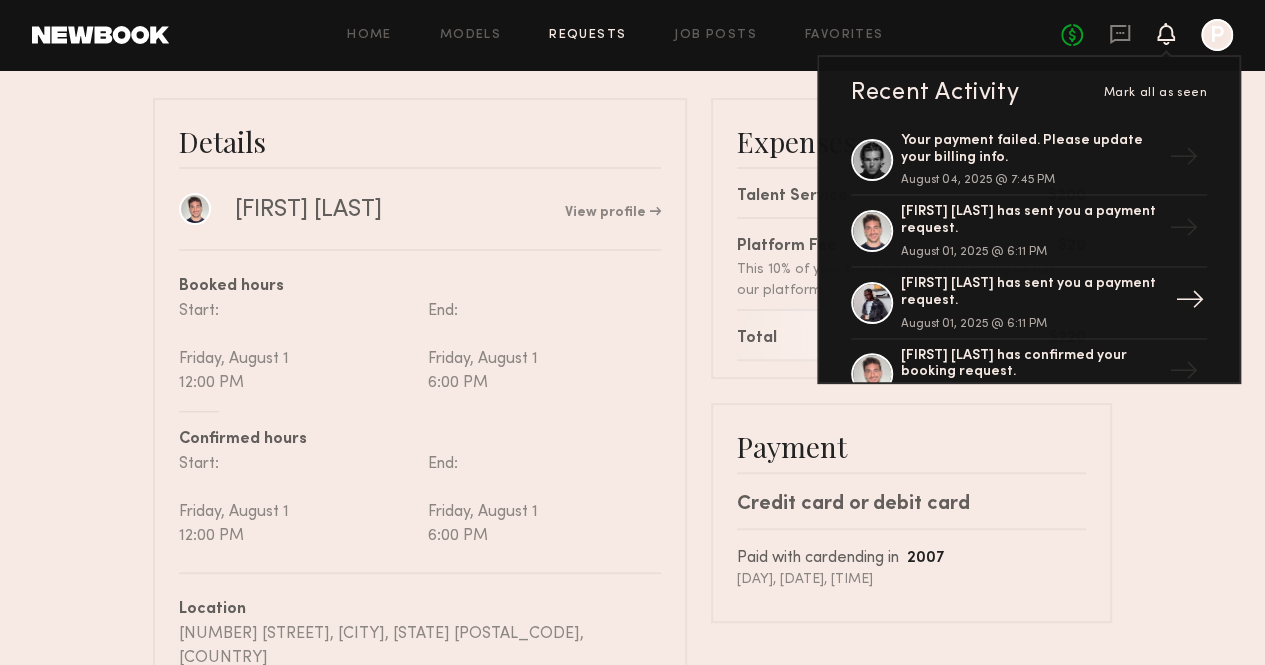 click on "[FIRST] [LAST] has sent you a payment request." 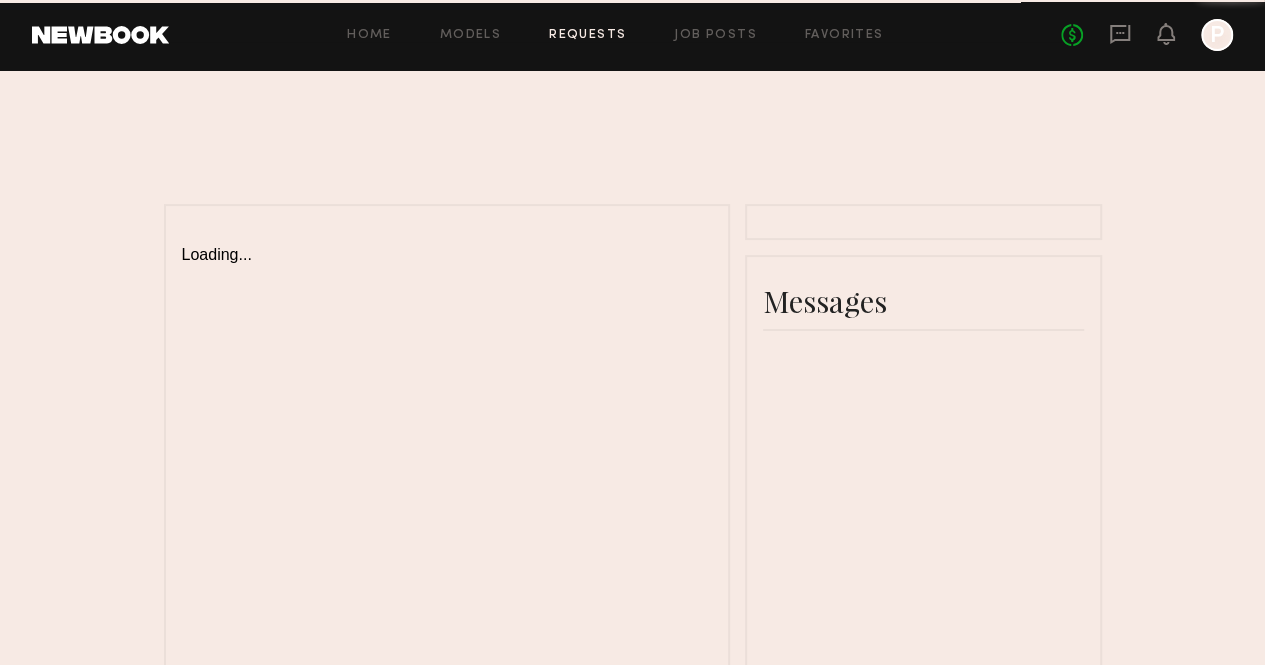 scroll, scrollTop: 0, scrollLeft: 0, axis: both 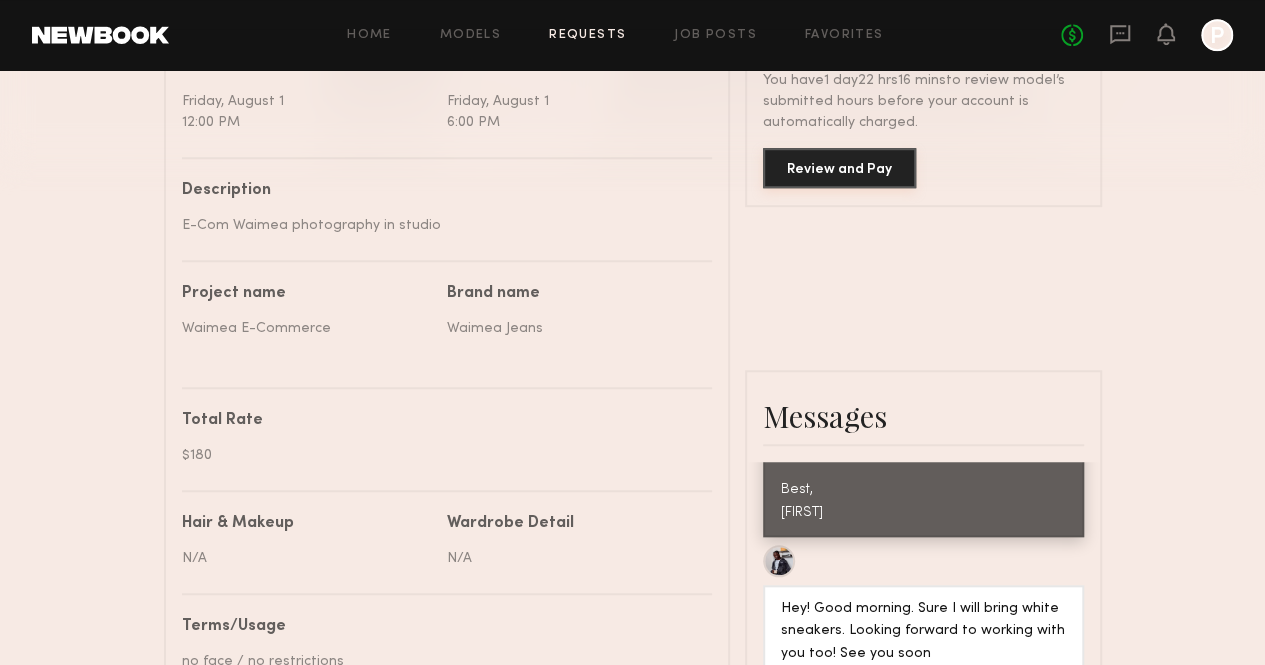 click on "Review and Pay" 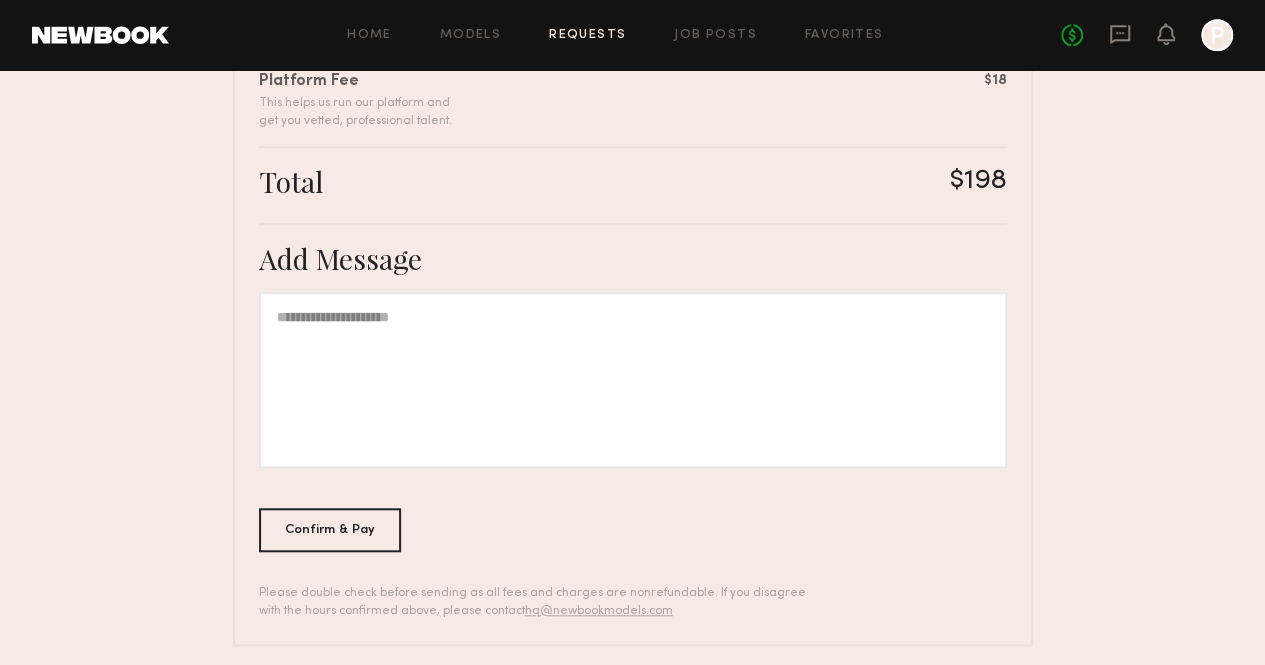 scroll, scrollTop: 600, scrollLeft: 0, axis: vertical 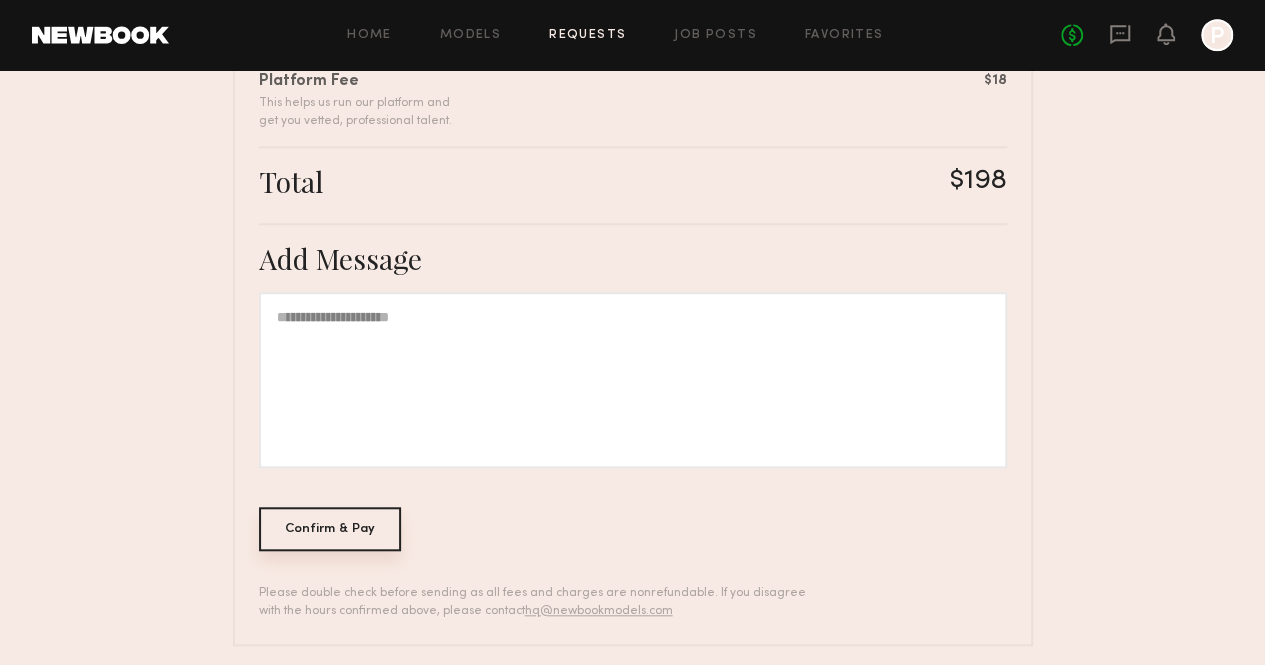 click on "Confirm & Pay" 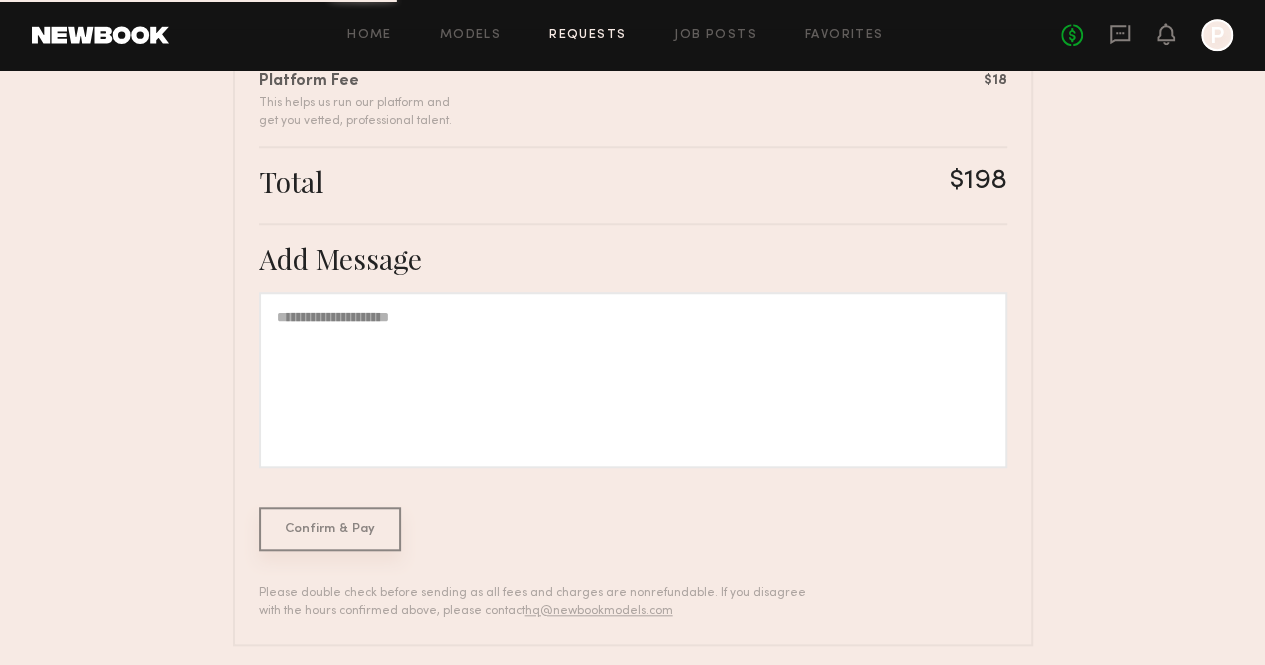 scroll, scrollTop: 0, scrollLeft: 0, axis: both 